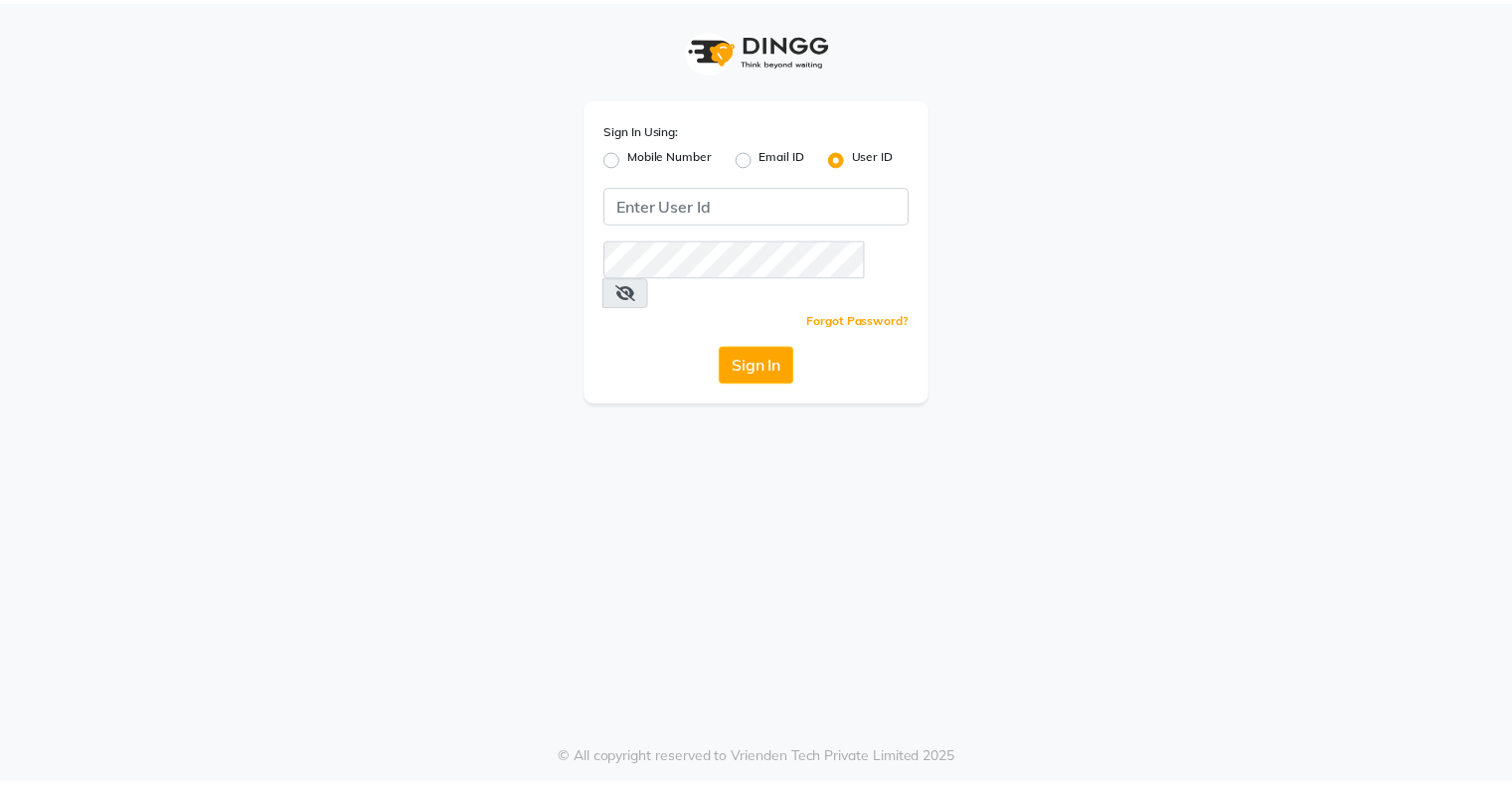 scroll, scrollTop: 0, scrollLeft: 0, axis: both 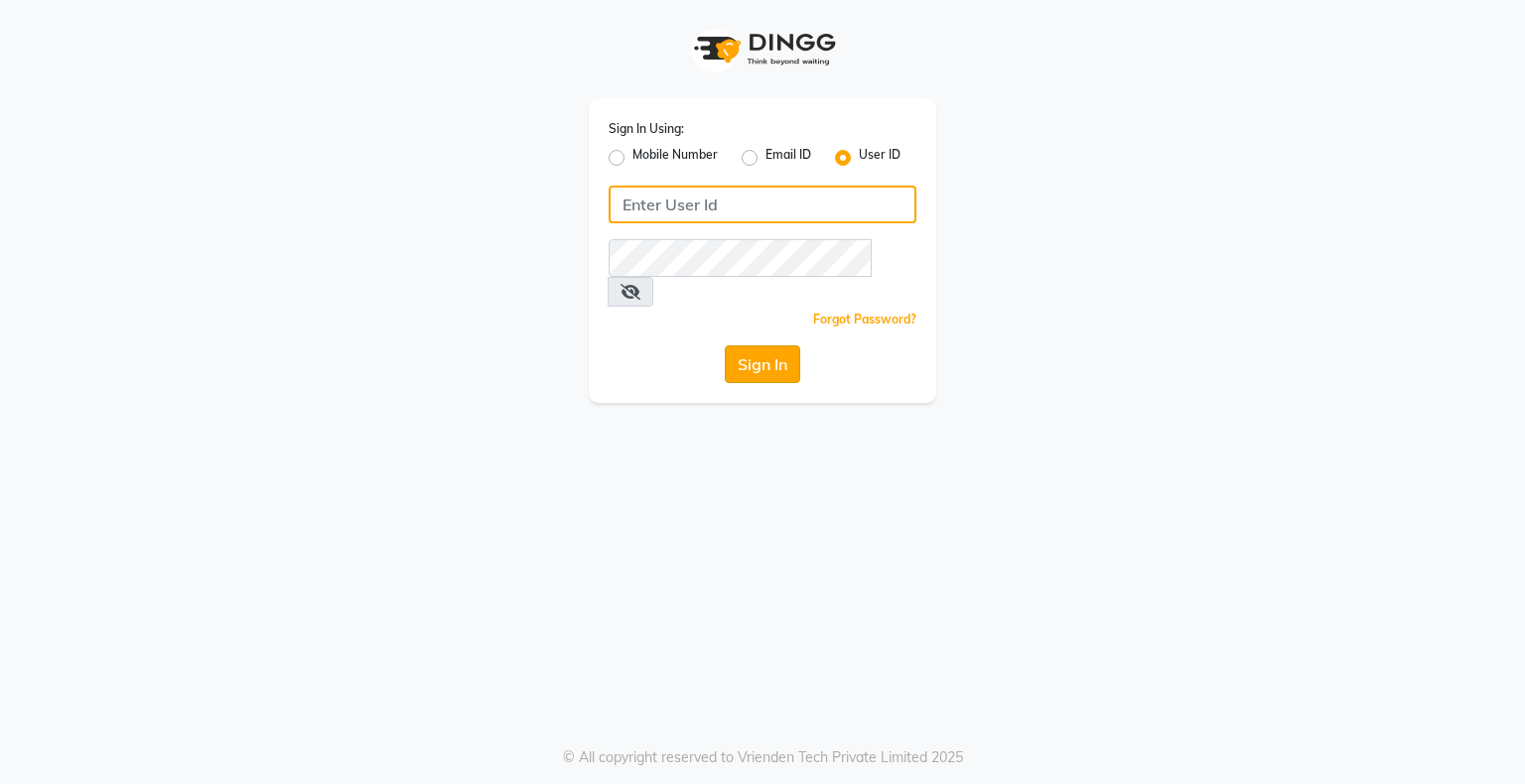 type on "ishasalon" 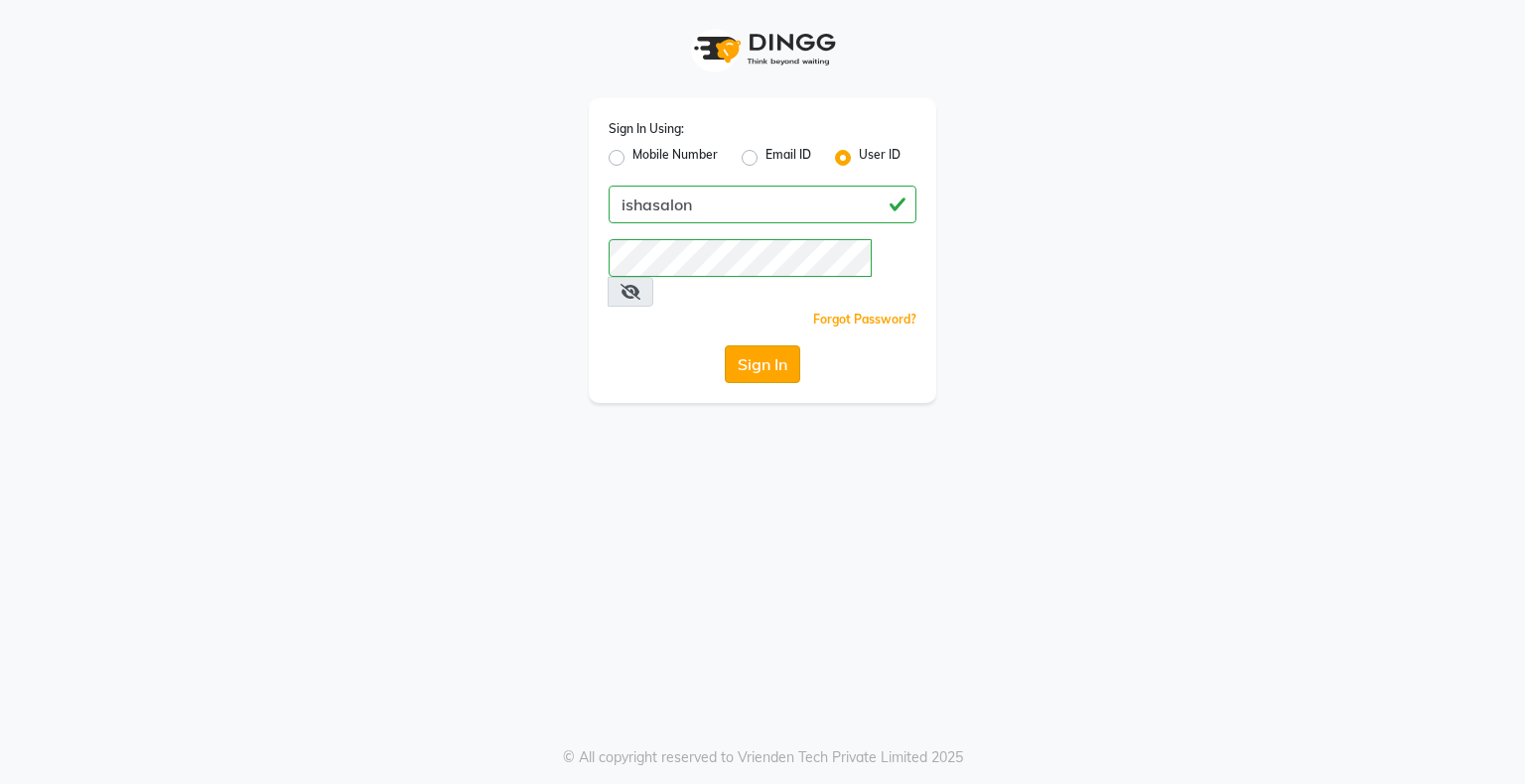 click on "Sign In" 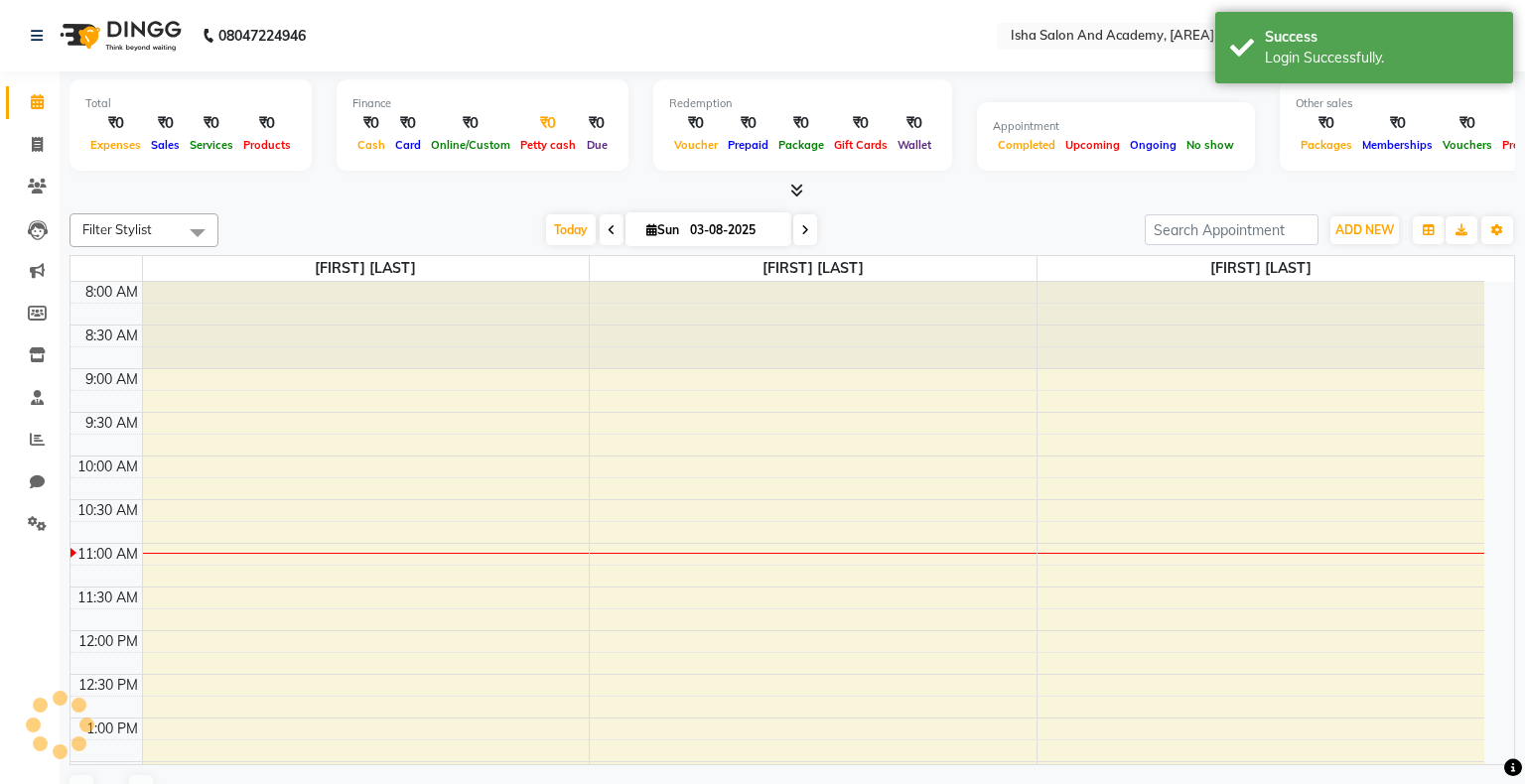 select on "en" 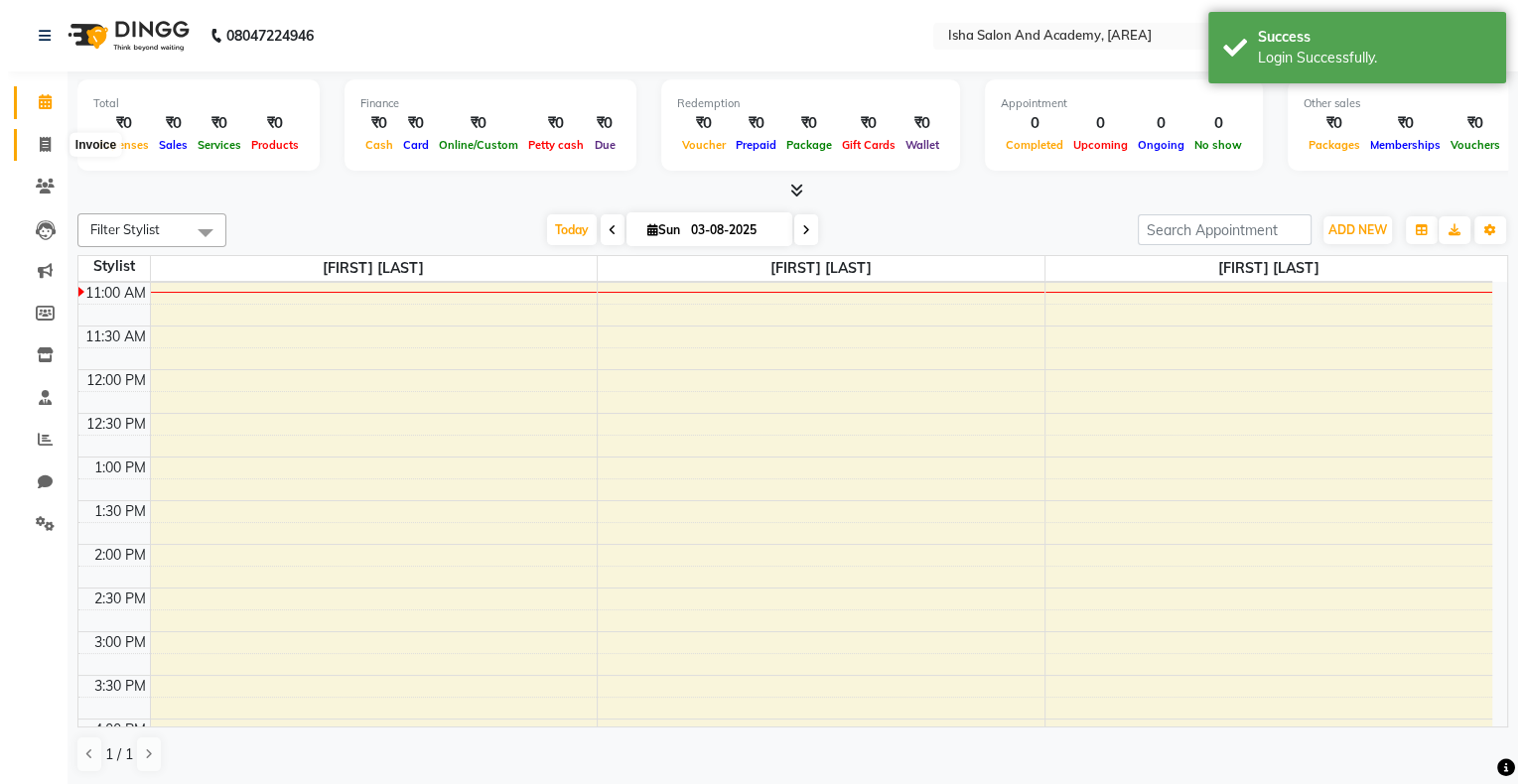 scroll, scrollTop: 0, scrollLeft: 0, axis: both 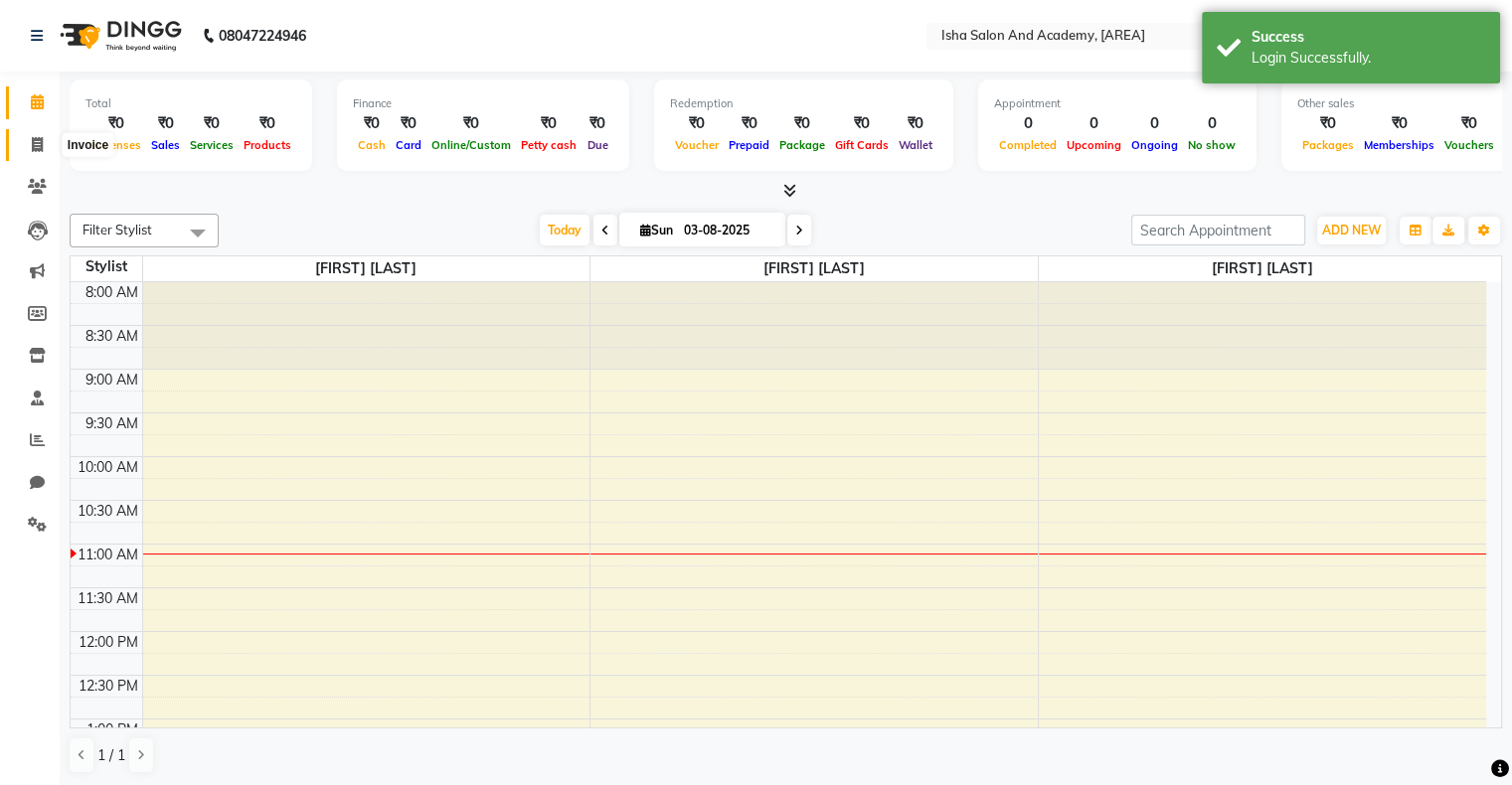 click 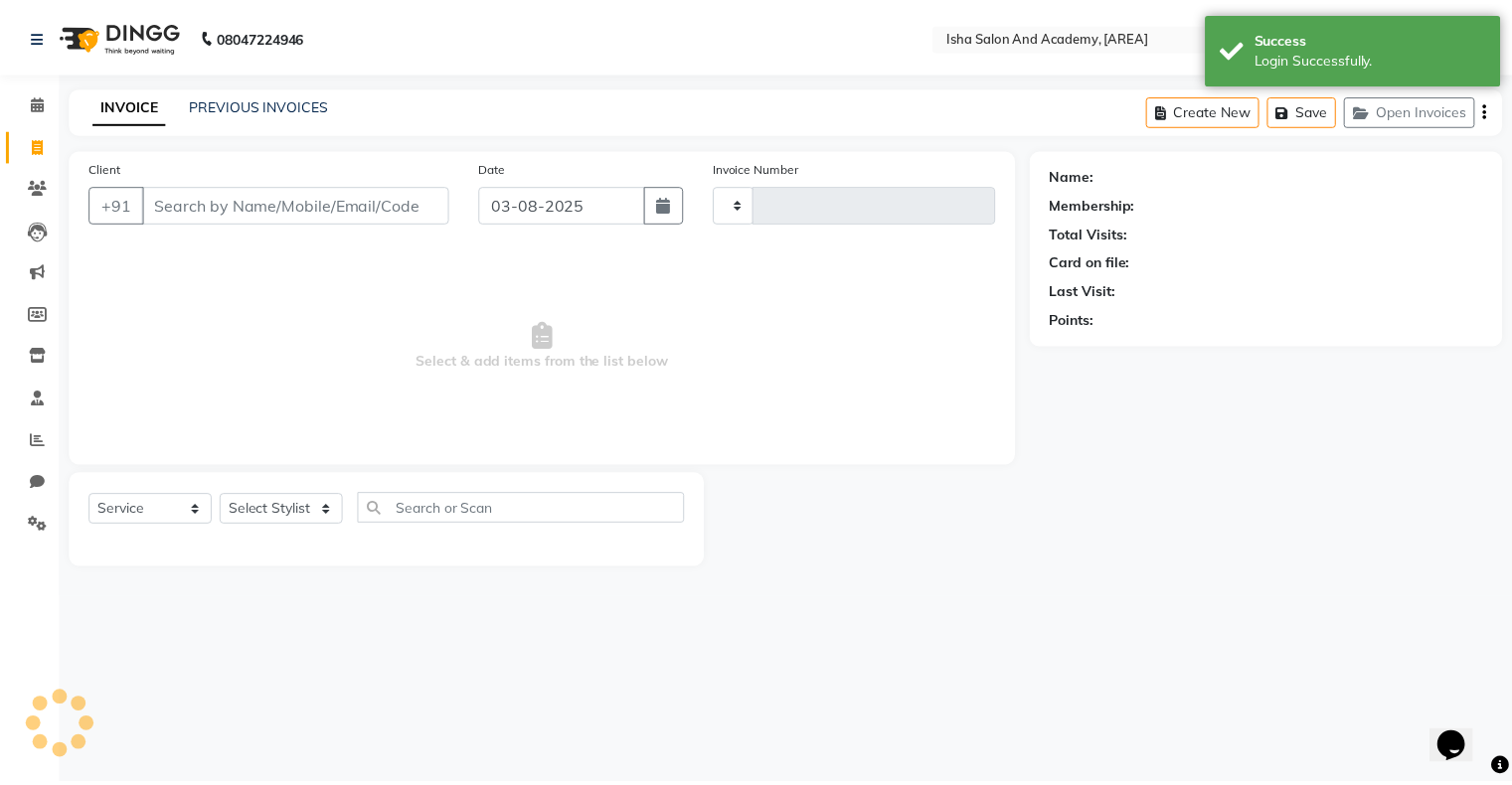 scroll, scrollTop: 0, scrollLeft: 0, axis: both 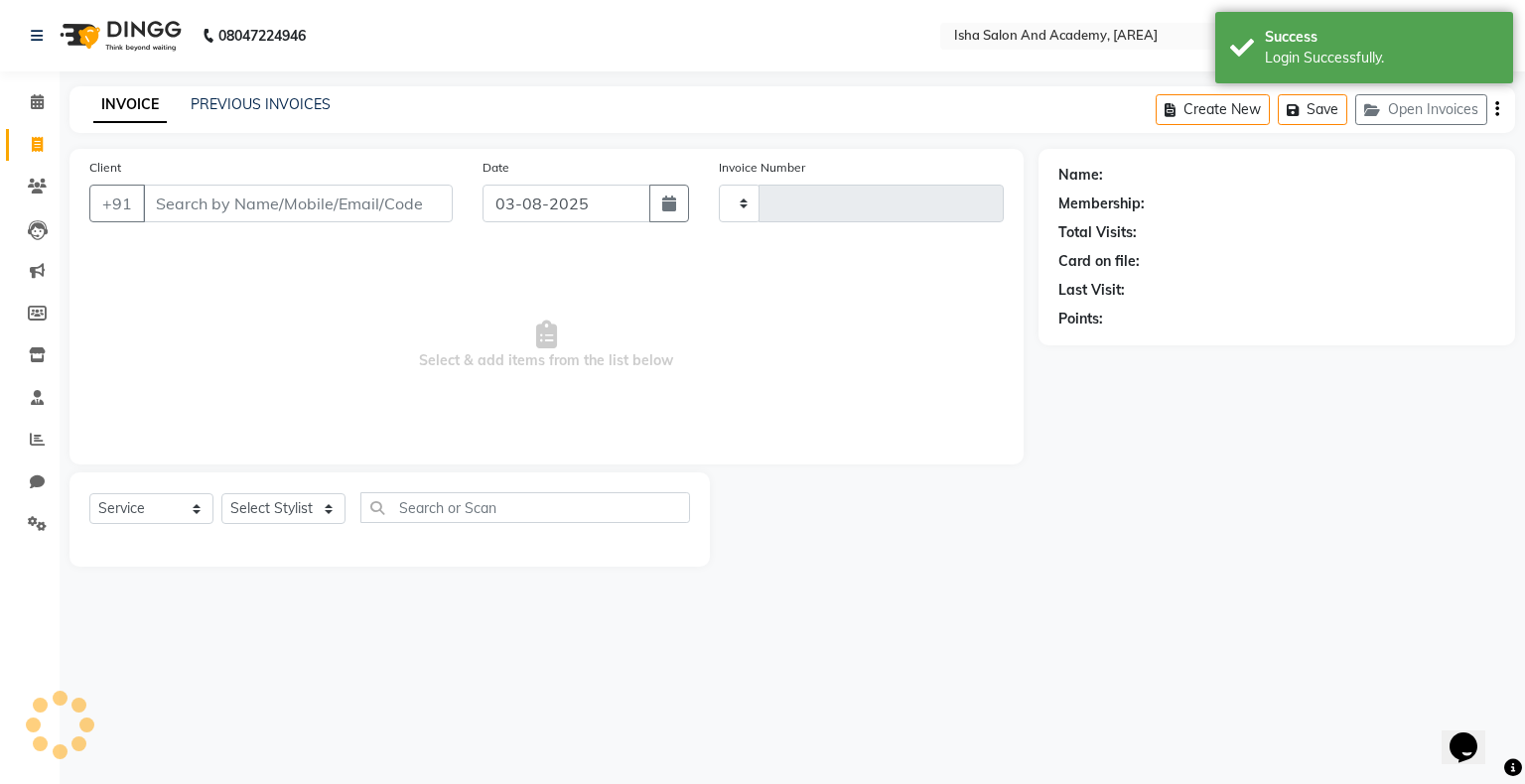 type on "0236" 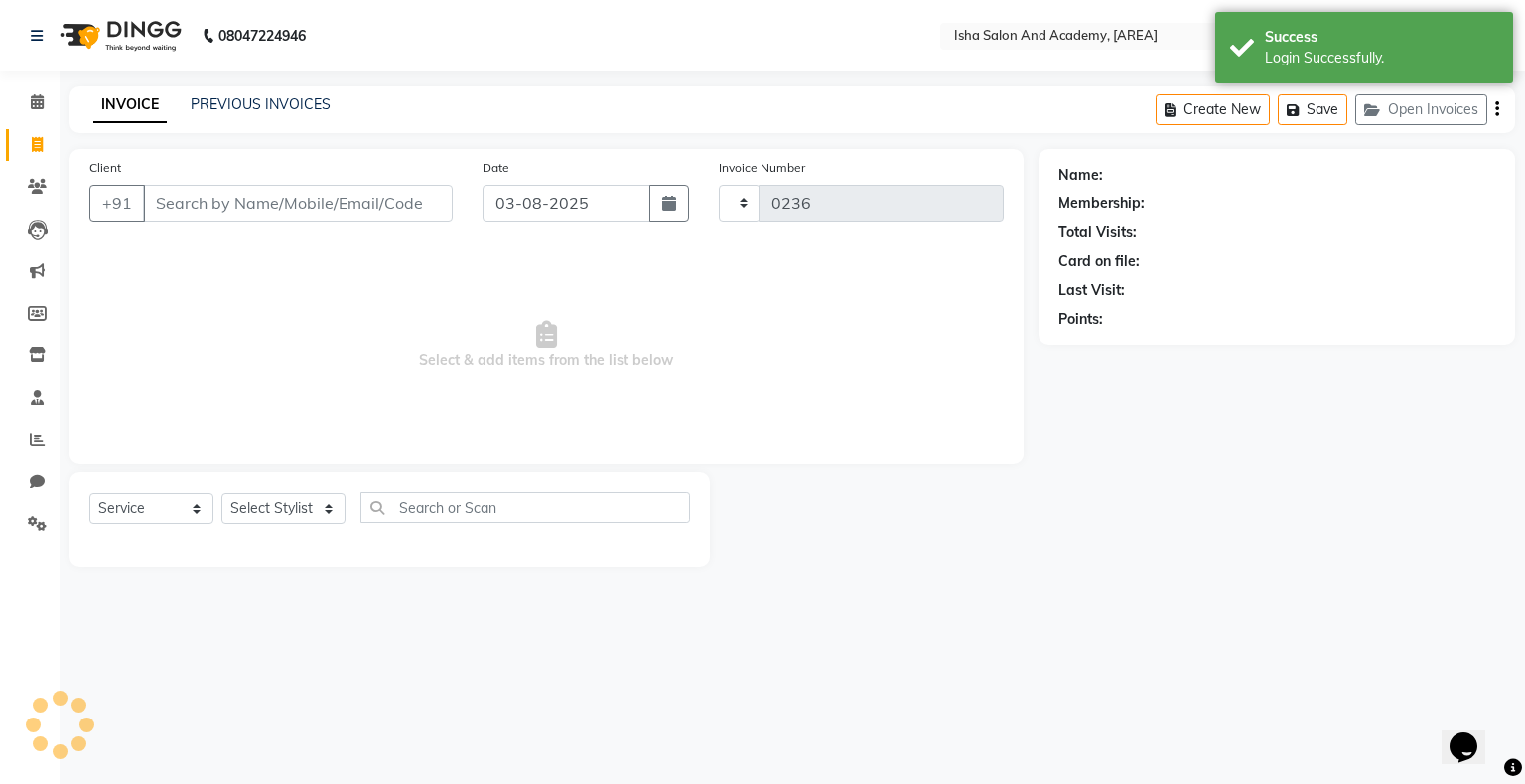 select on "8203" 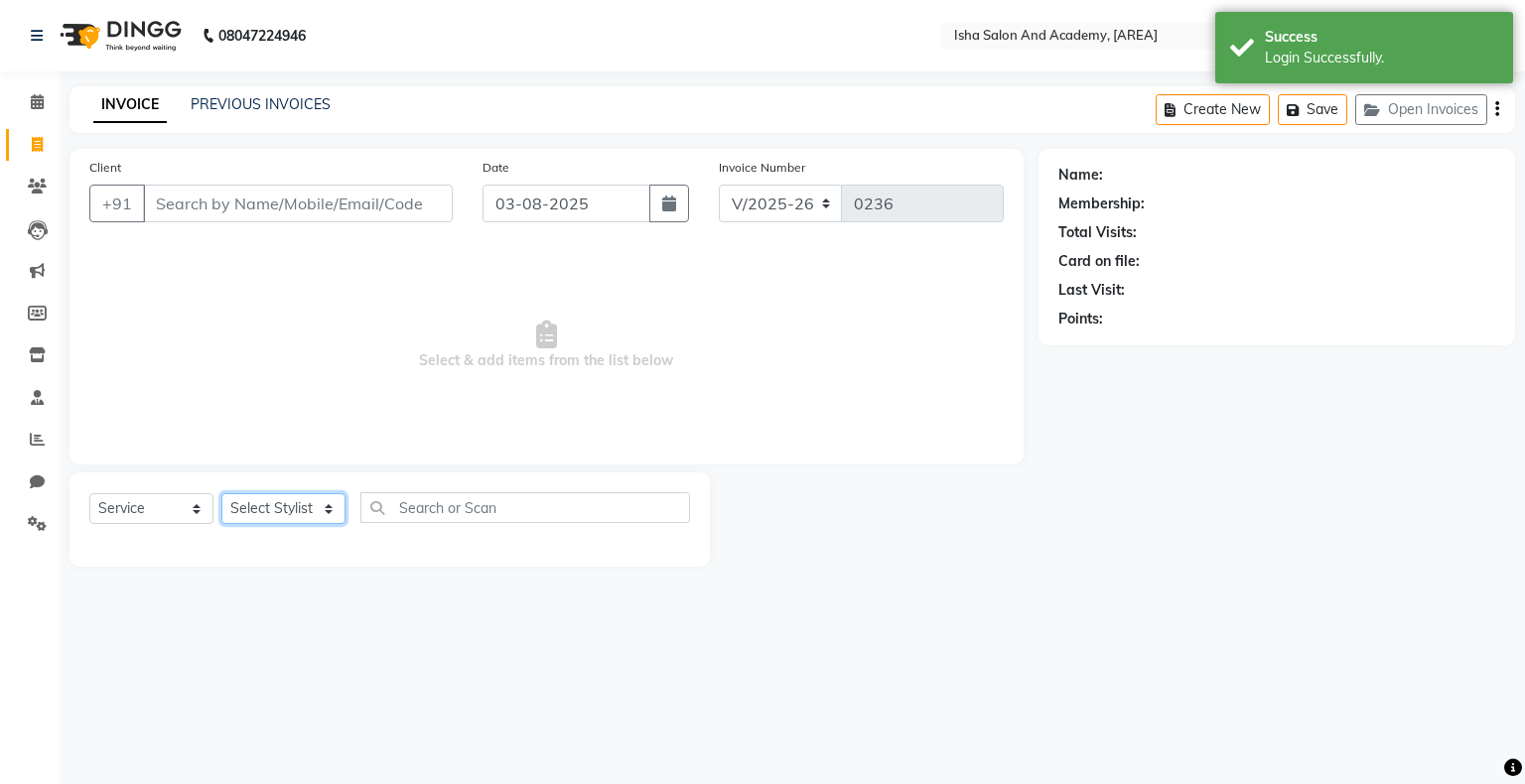 click on "Select Stylist [FIRST] [LAST] [FIRST] [LAST] [FIRST] [LAST]" 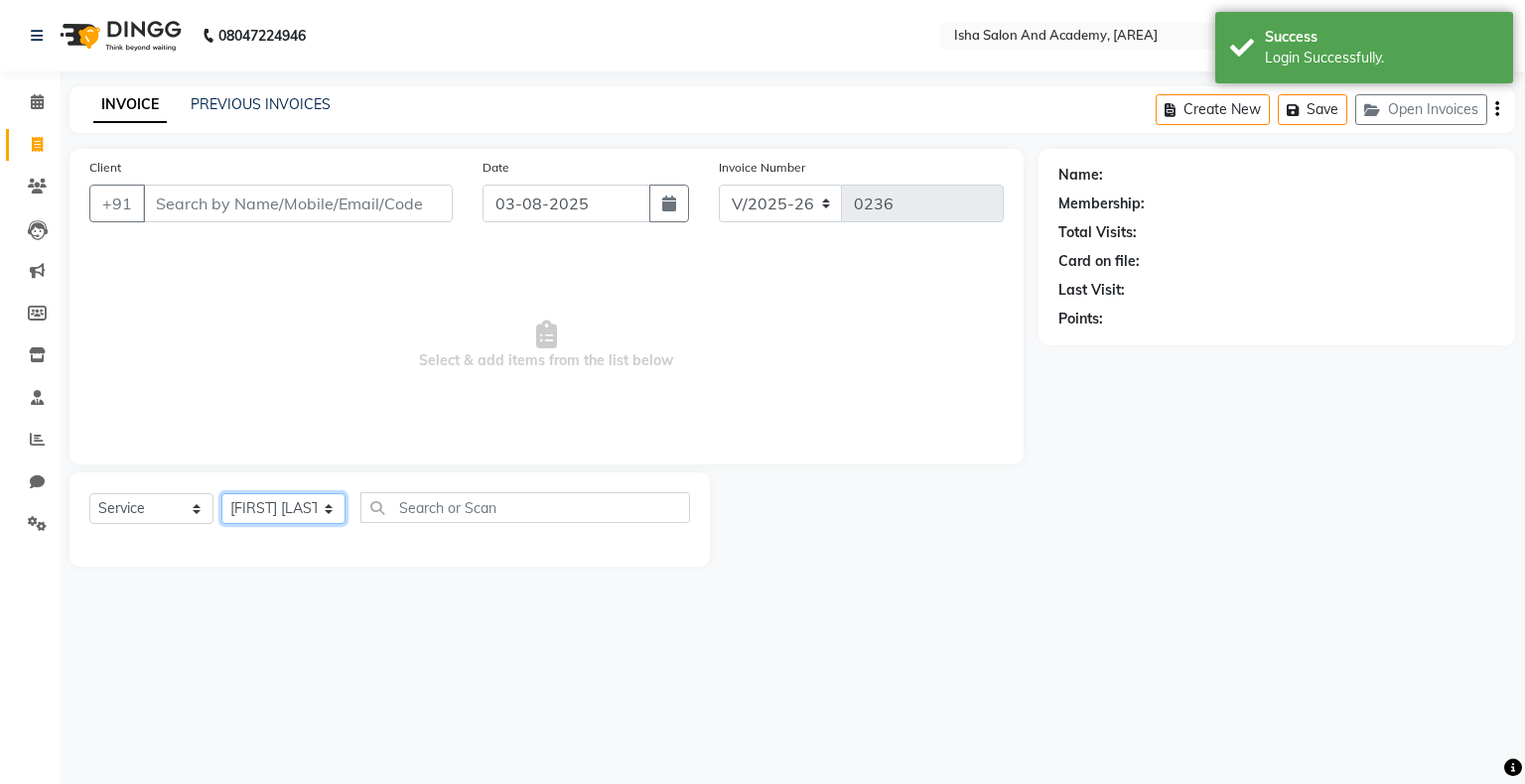 click on "Select Stylist [FIRST] [LAST] [FIRST] [LAST] [FIRST] [LAST]" 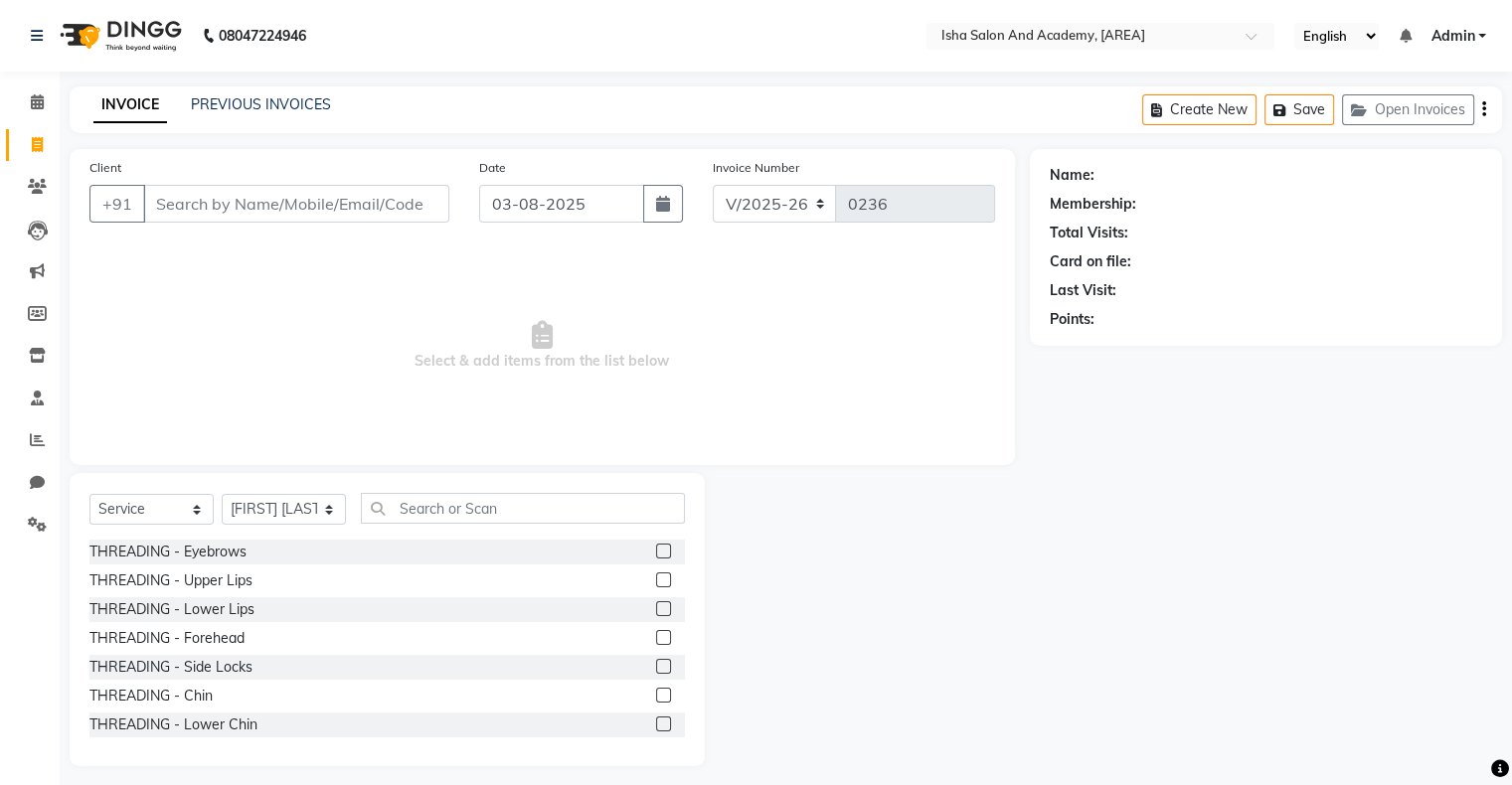 click 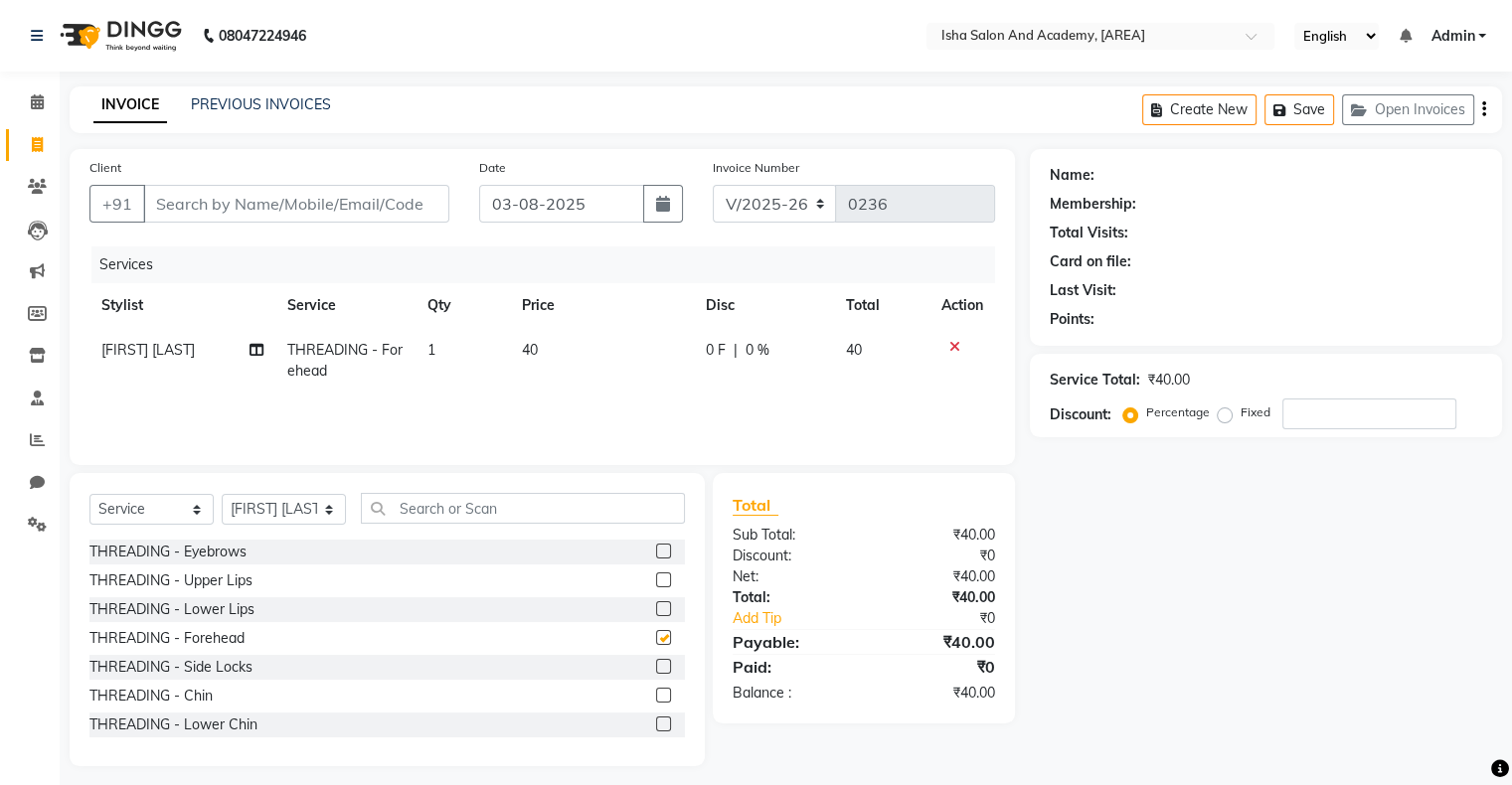 checkbox on "false" 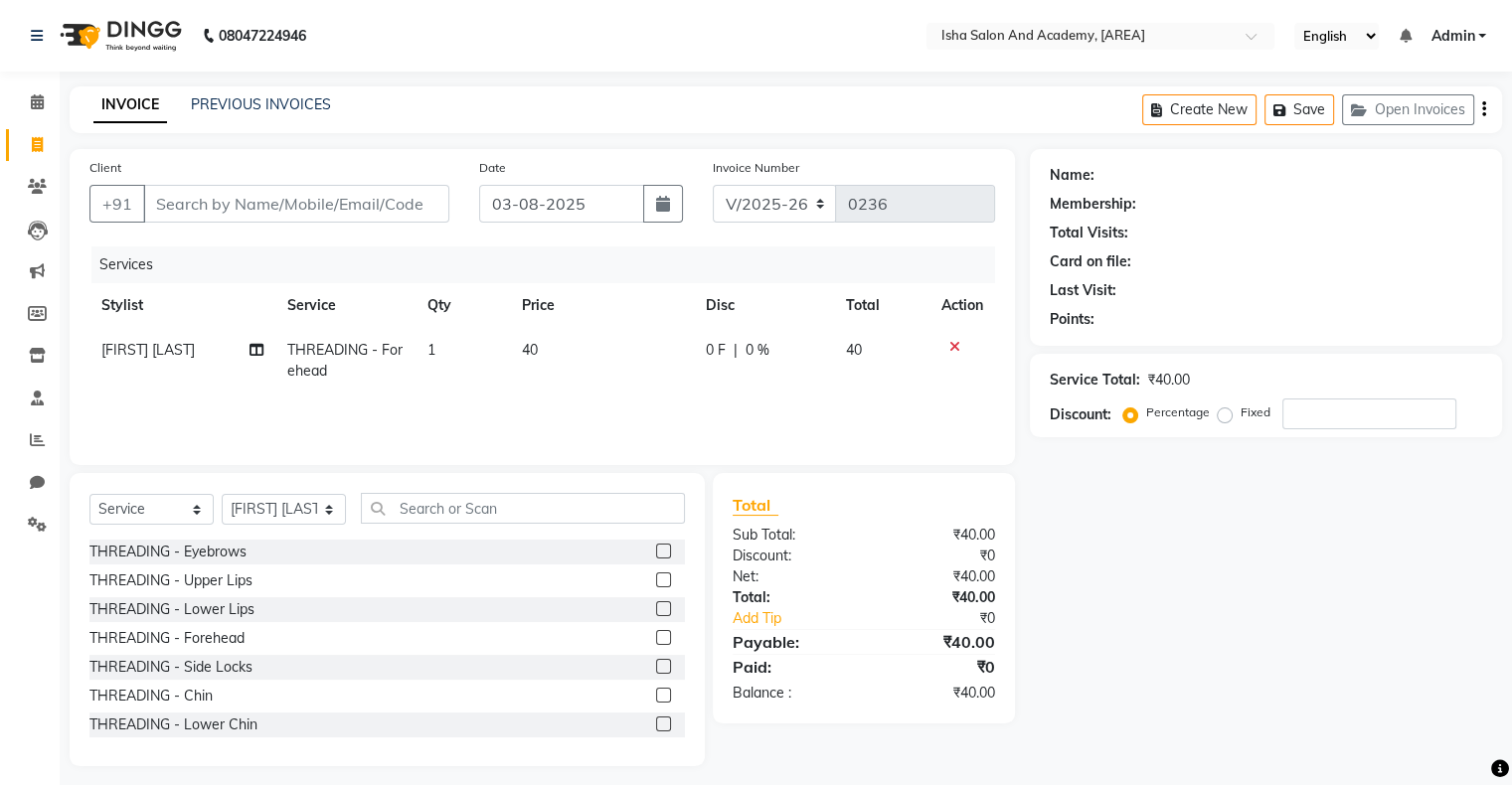 click 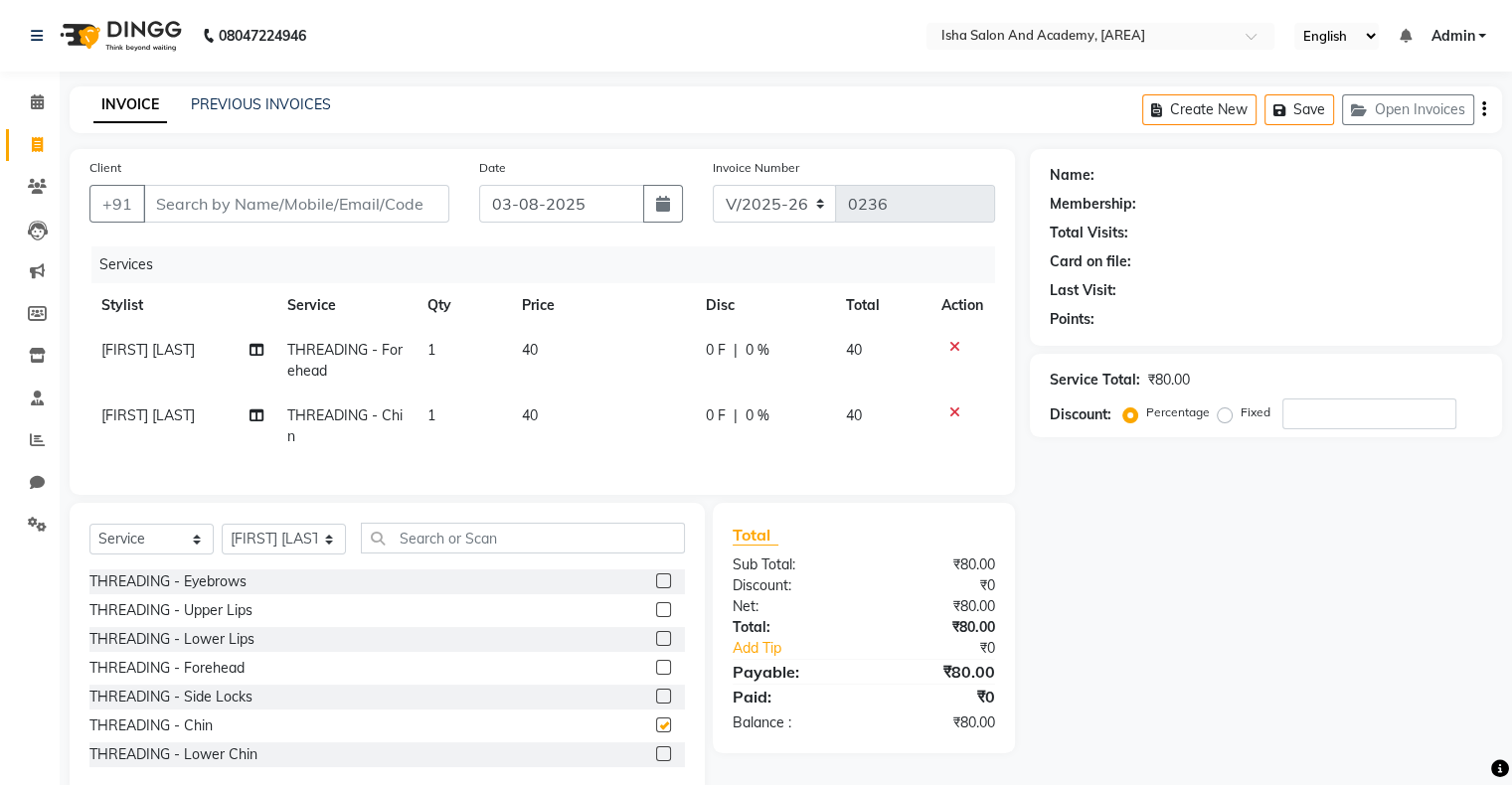checkbox on "false" 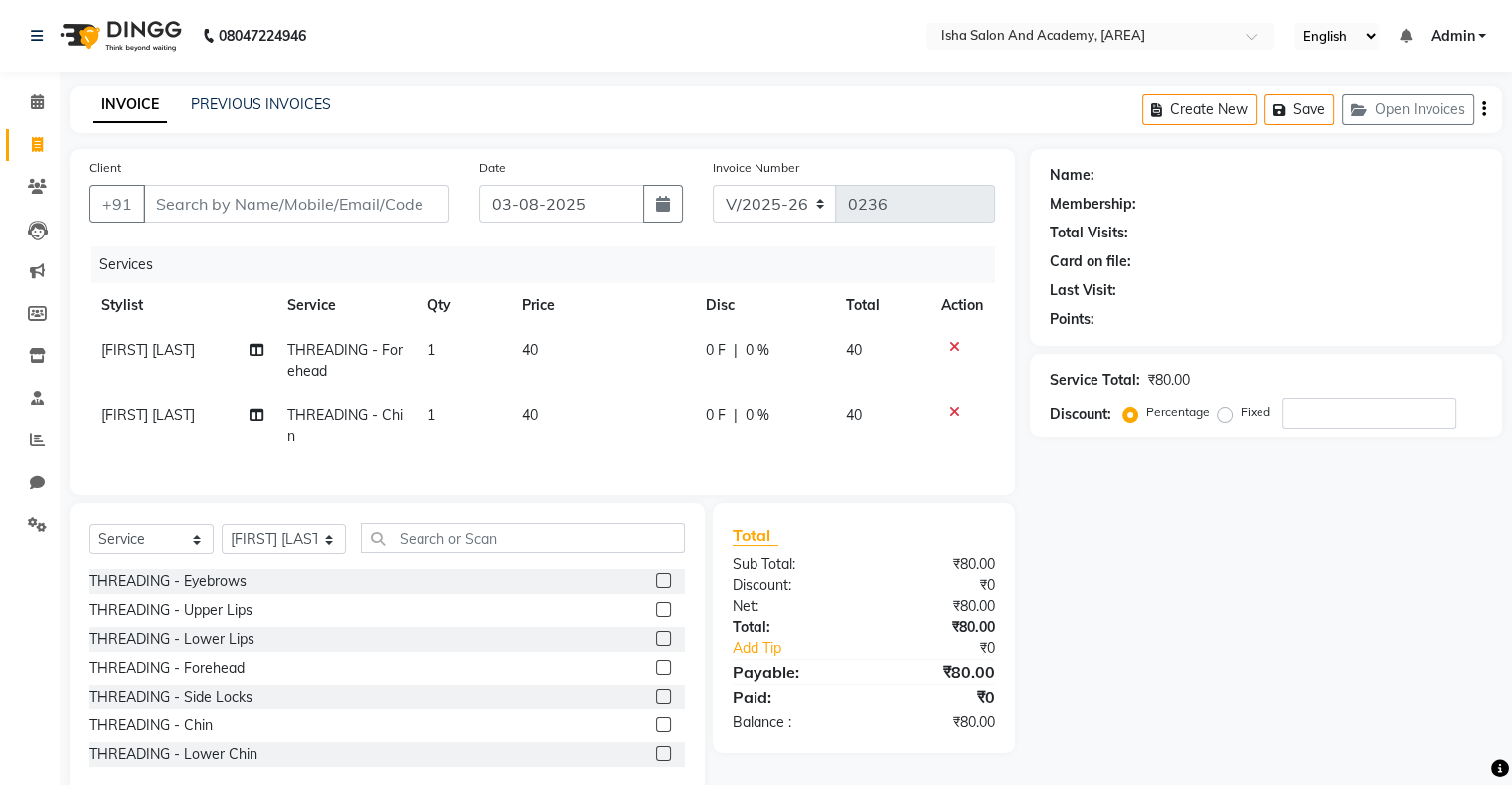 click 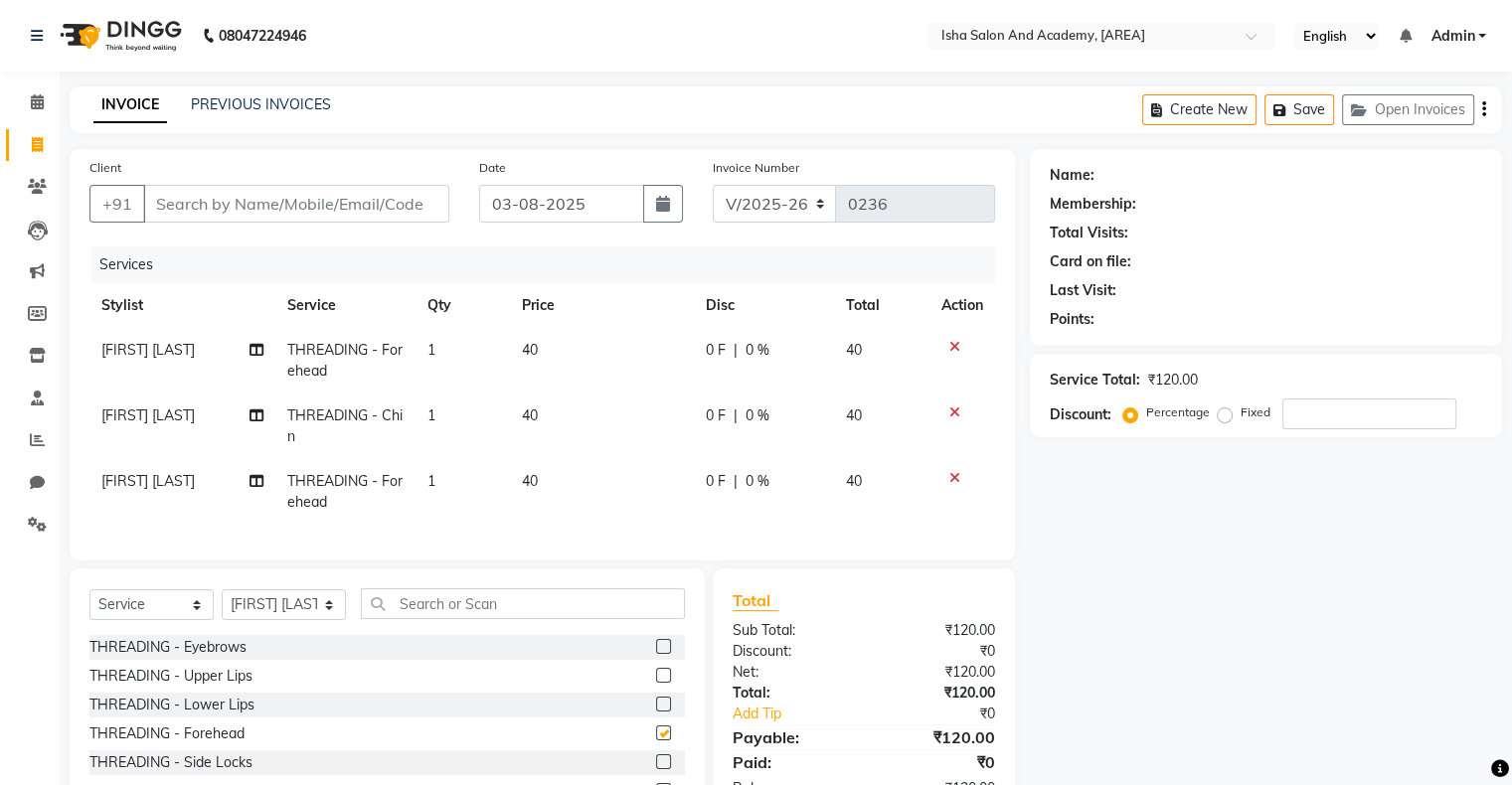 checkbox on "false" 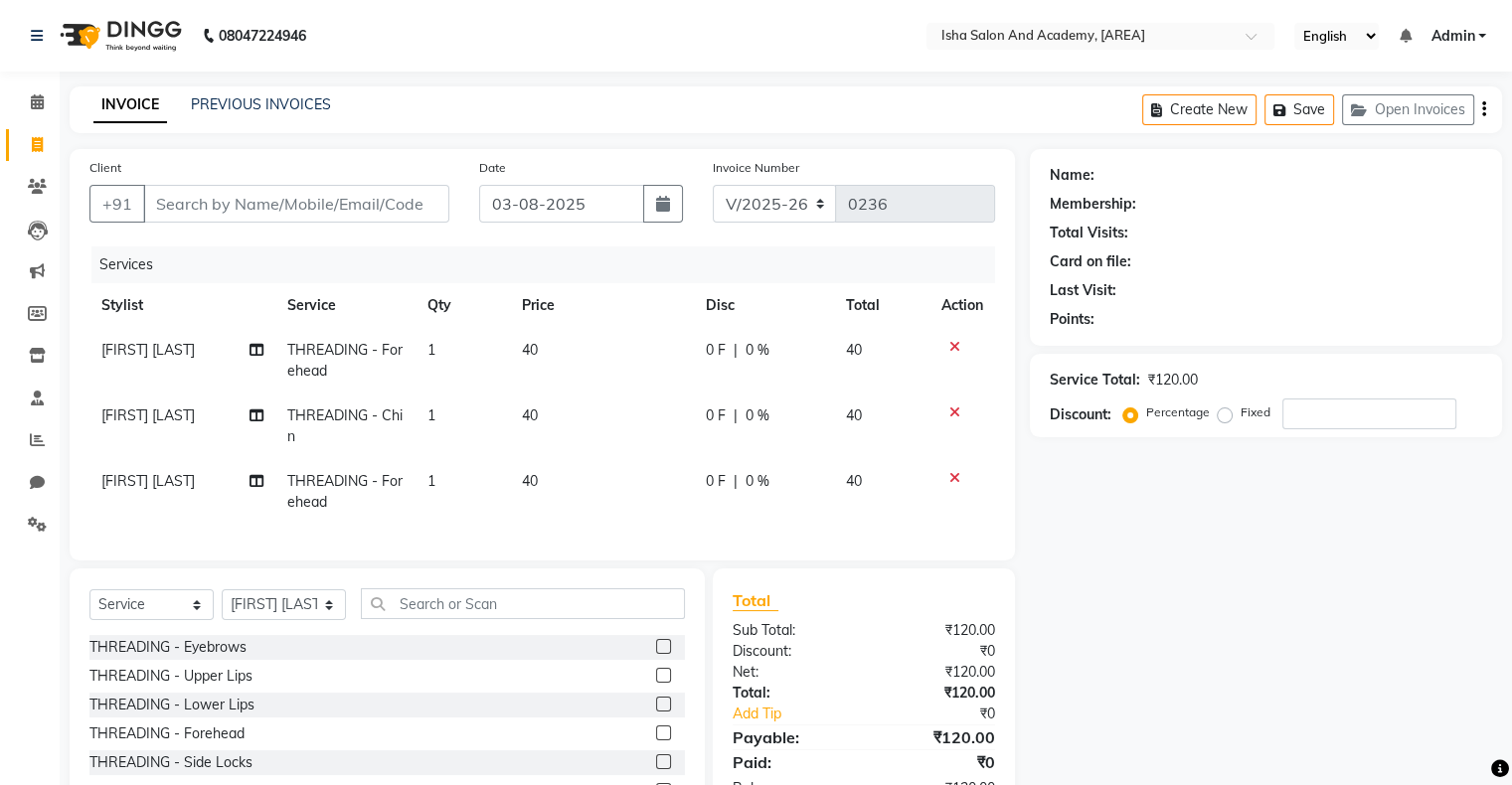 click 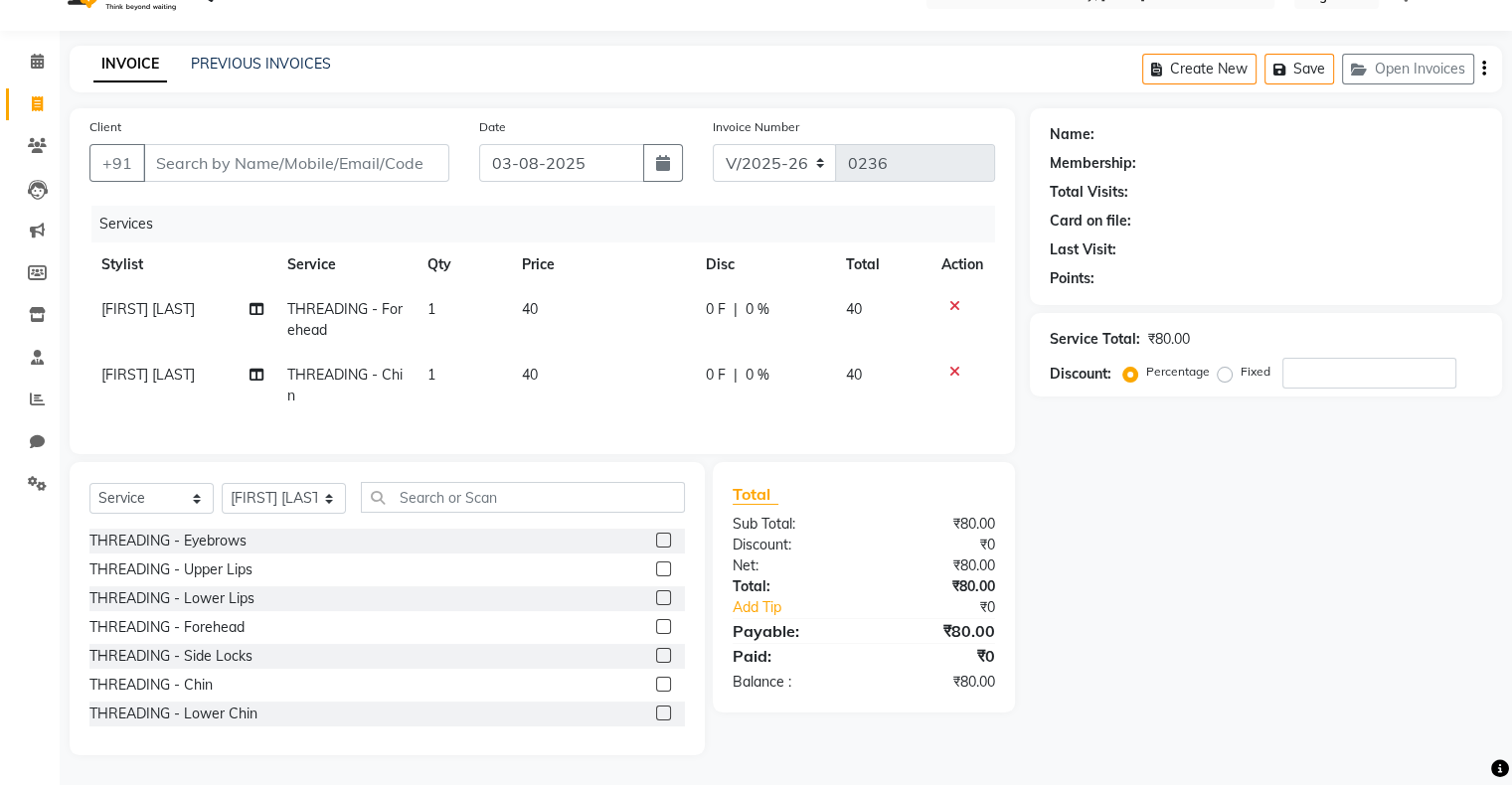 scroll, scrollTop: 56, scrollLeft: 0, axis: vertical 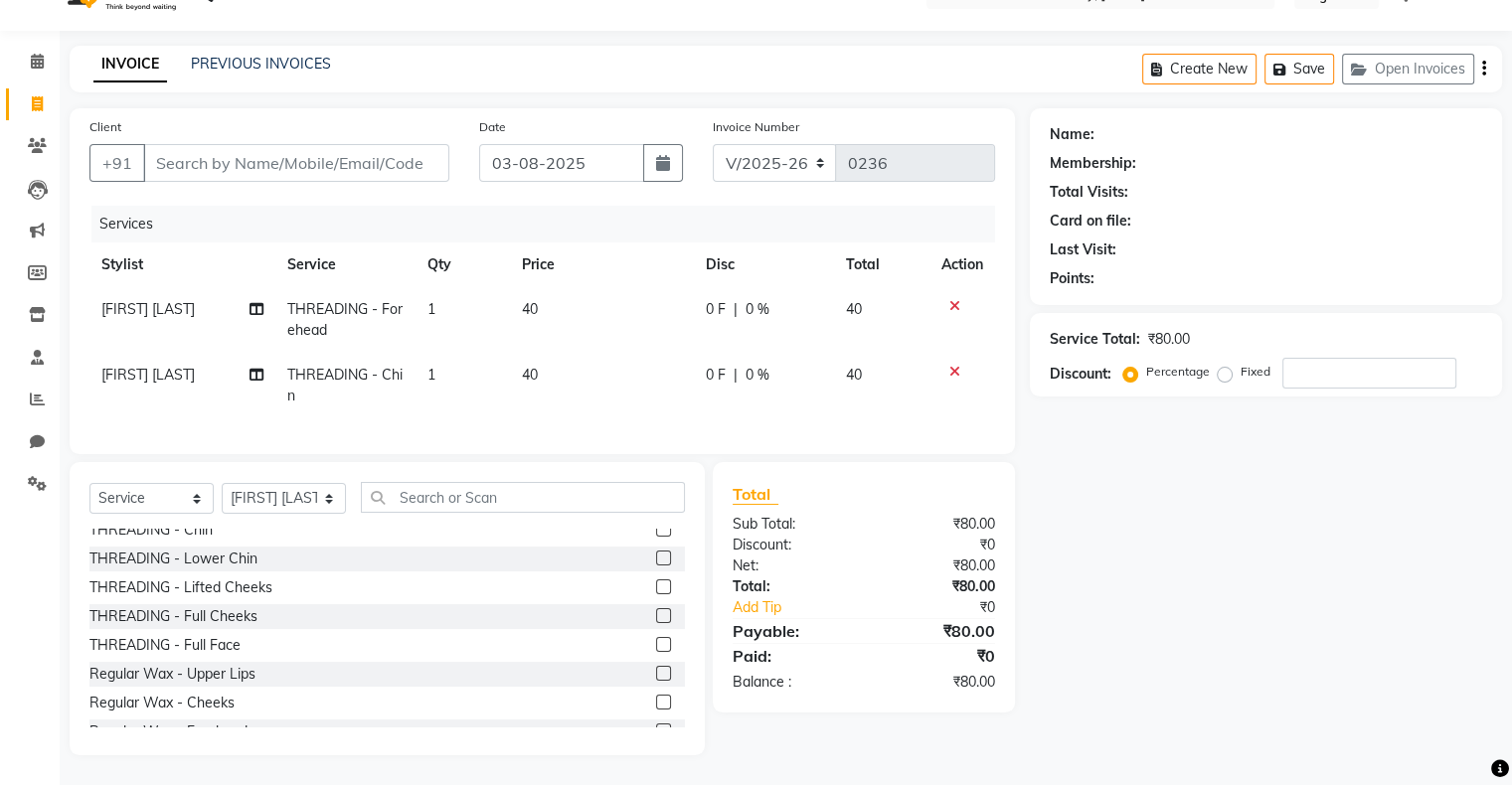 click 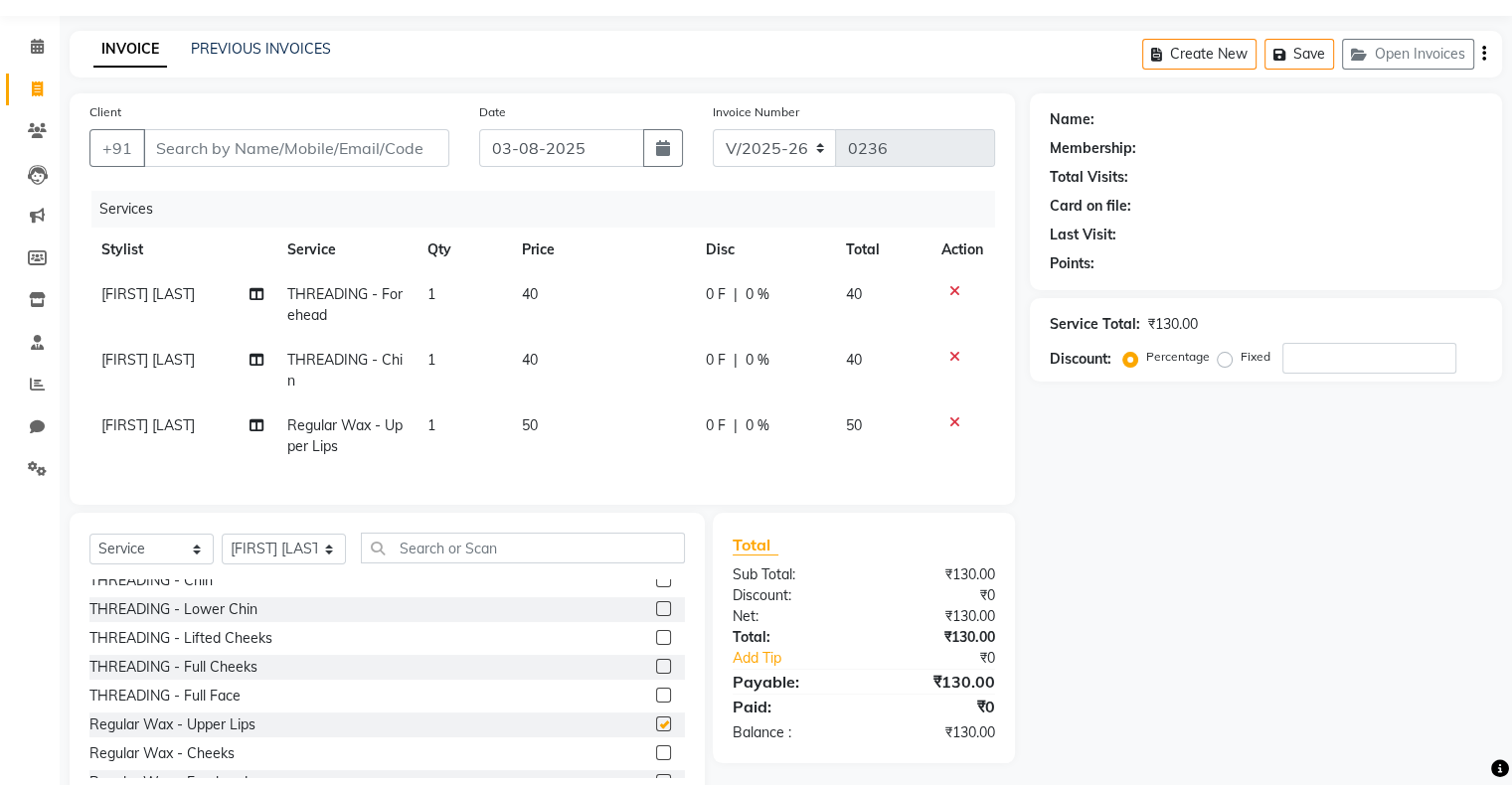 checkbox on "false" 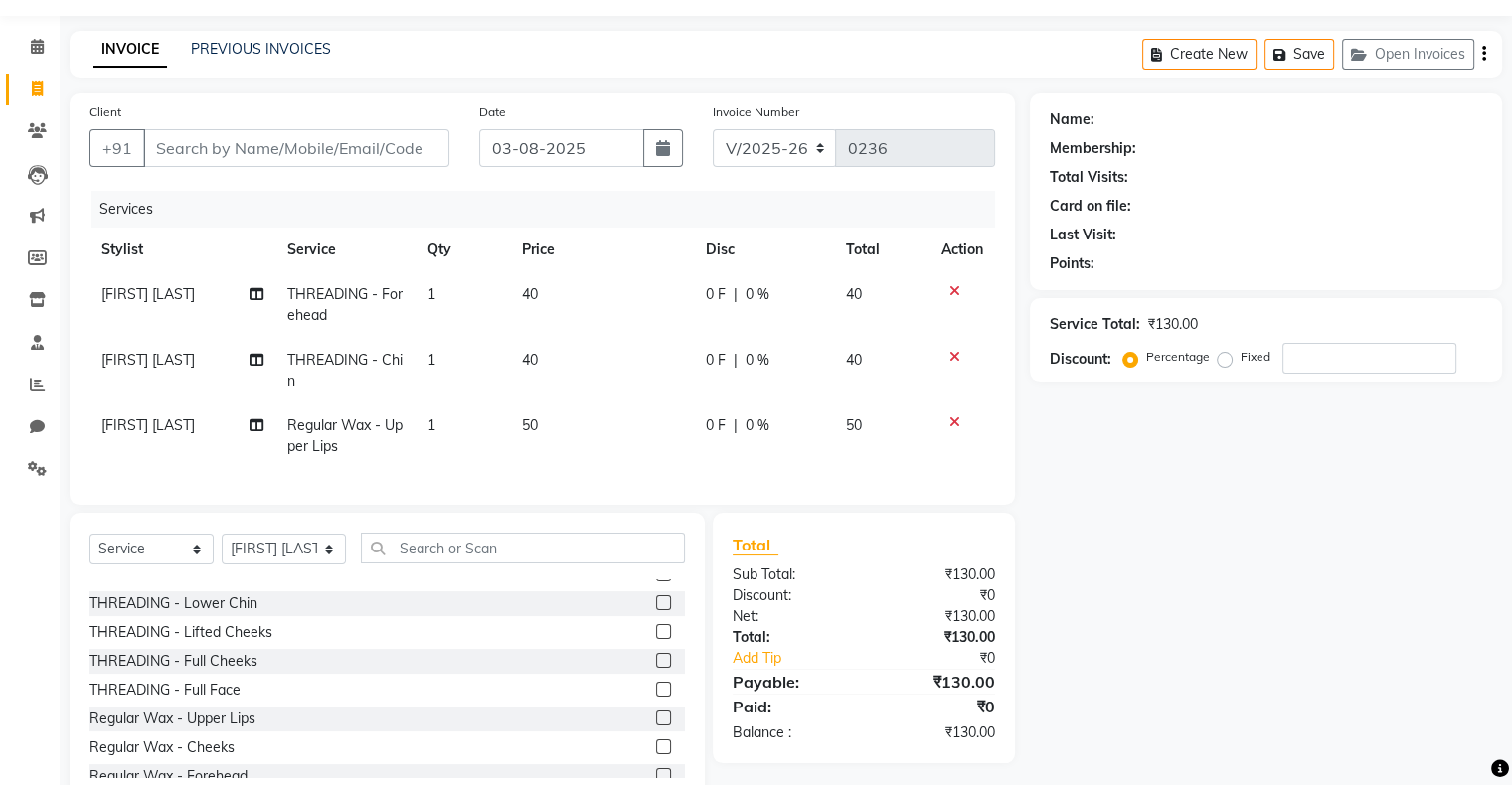 scroll, scrollTop: 0, scrollLeft: 0, axis: both 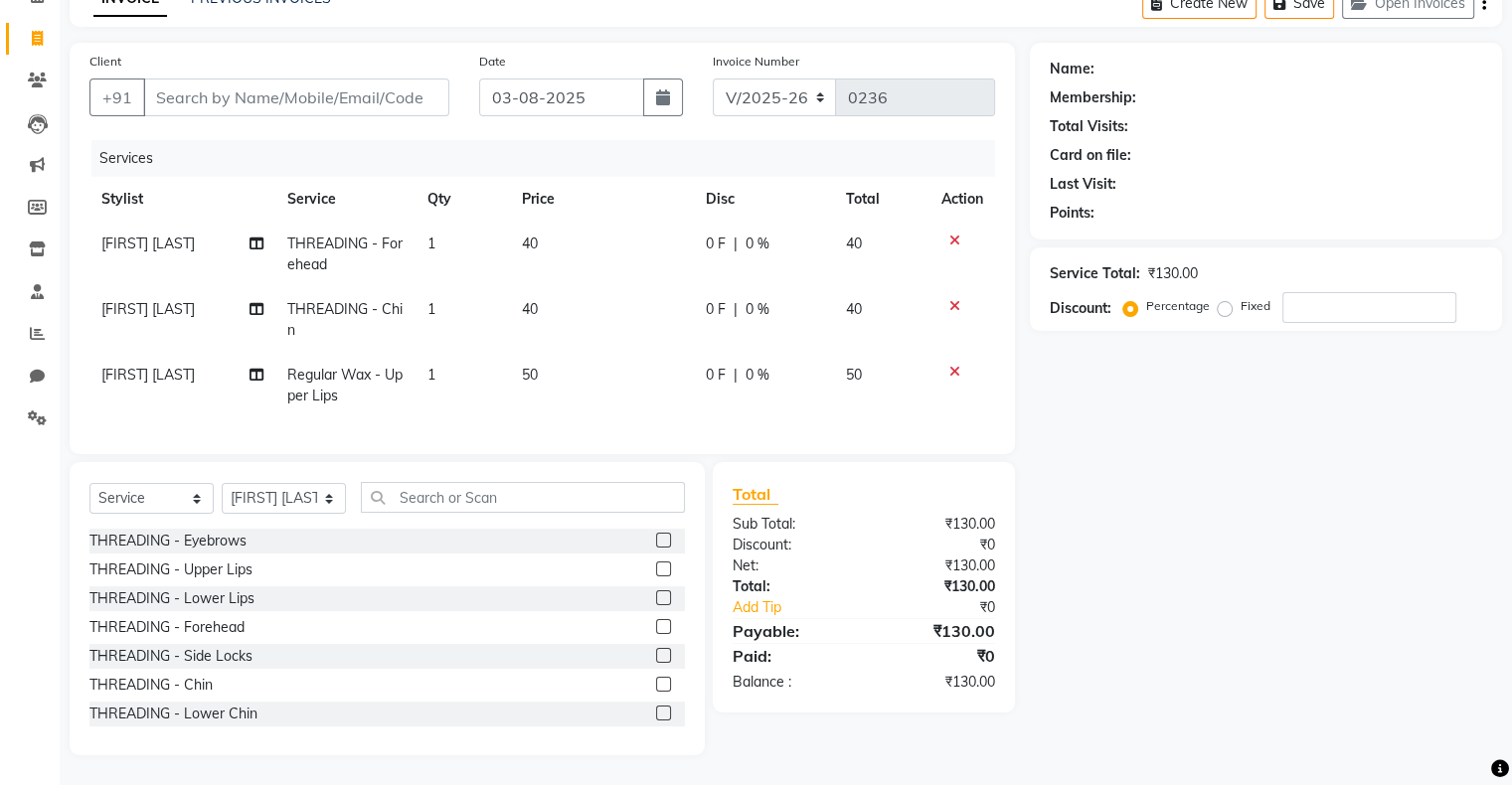 click 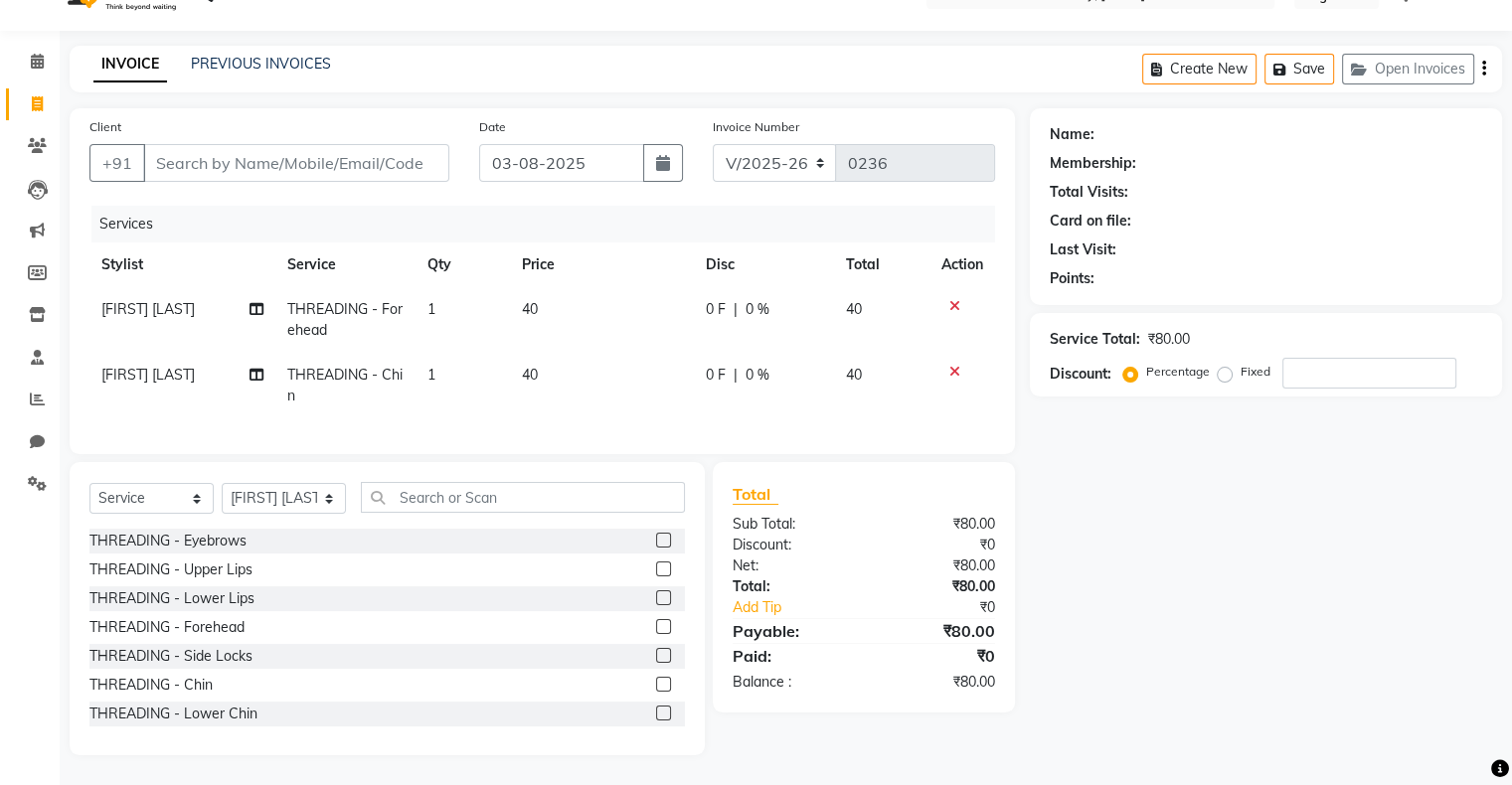 scroll, scrollTop: 56, scrollLeft: 0, axis: vertical 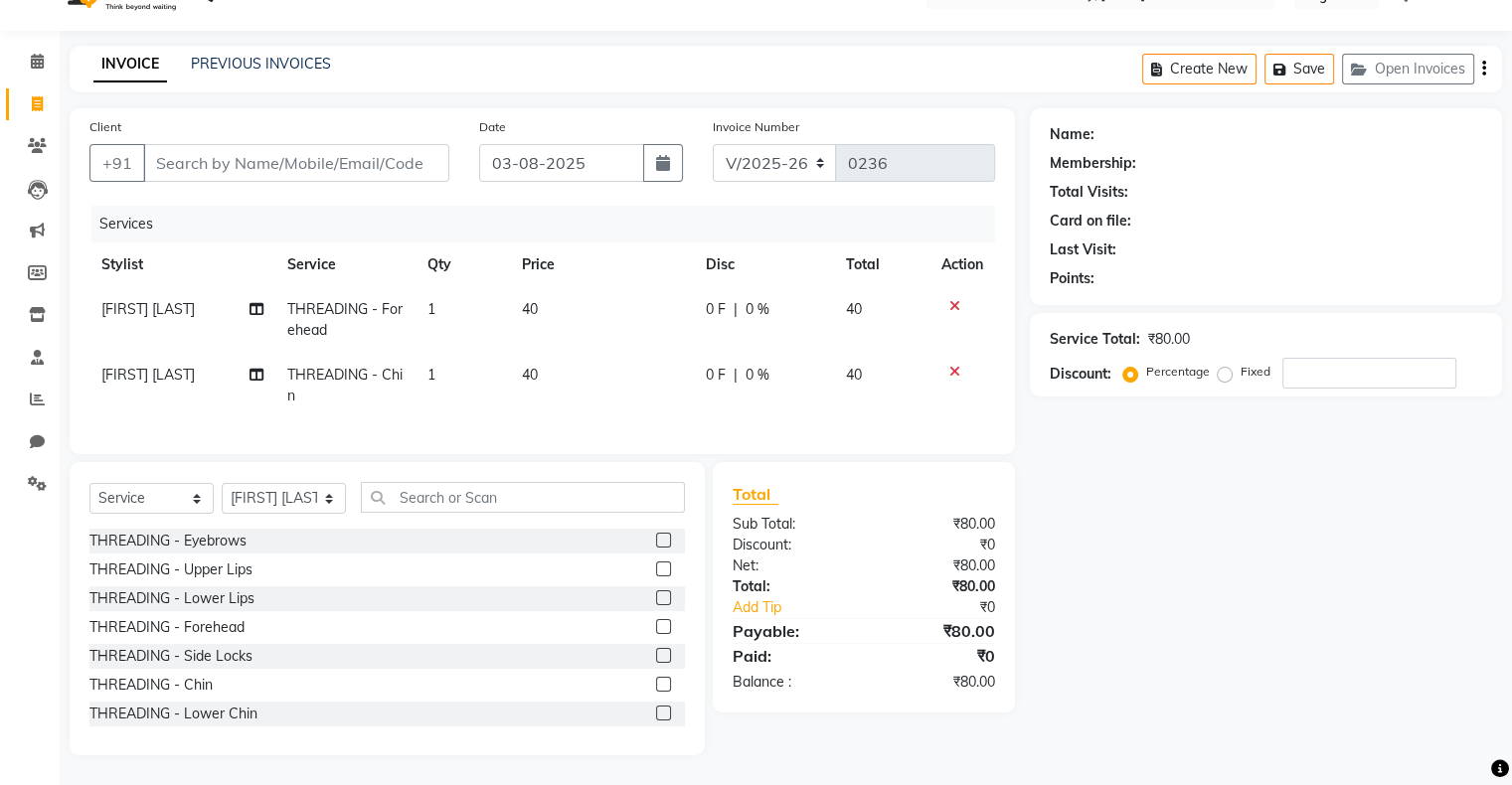 click on "40" 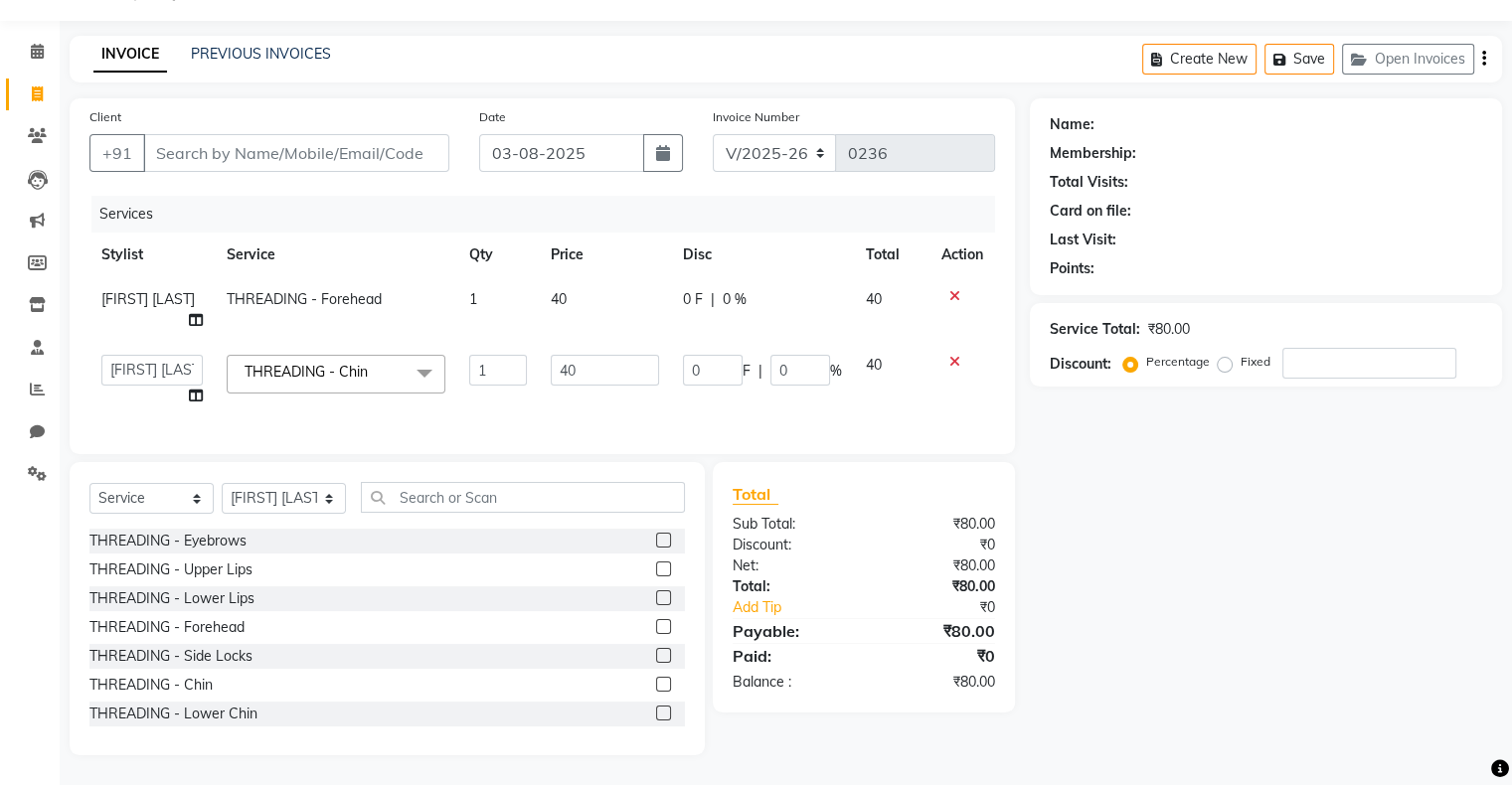 scroll, scrollTop: 66, scrollLeft: 0, axis: vertical 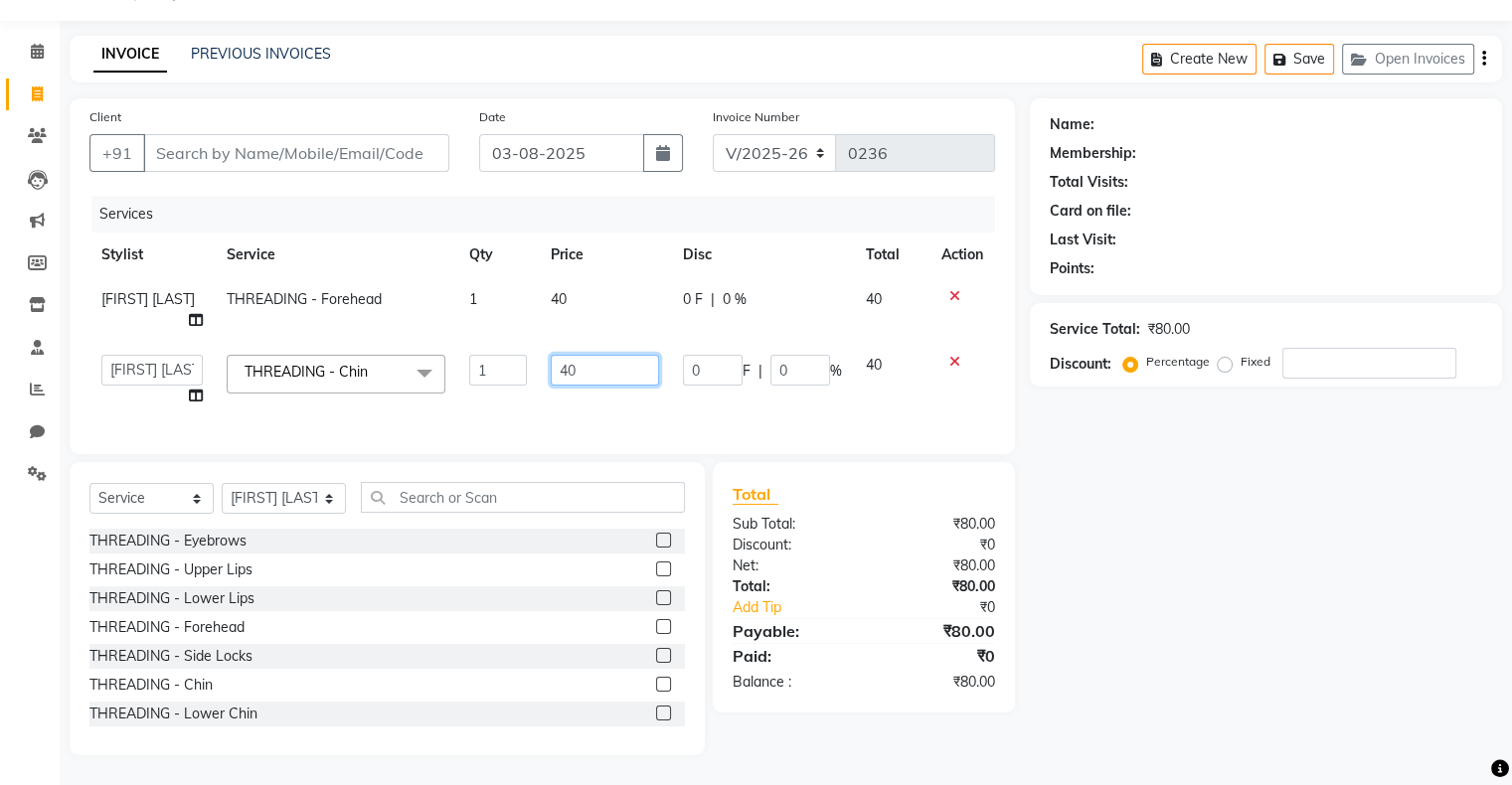 click on "40" 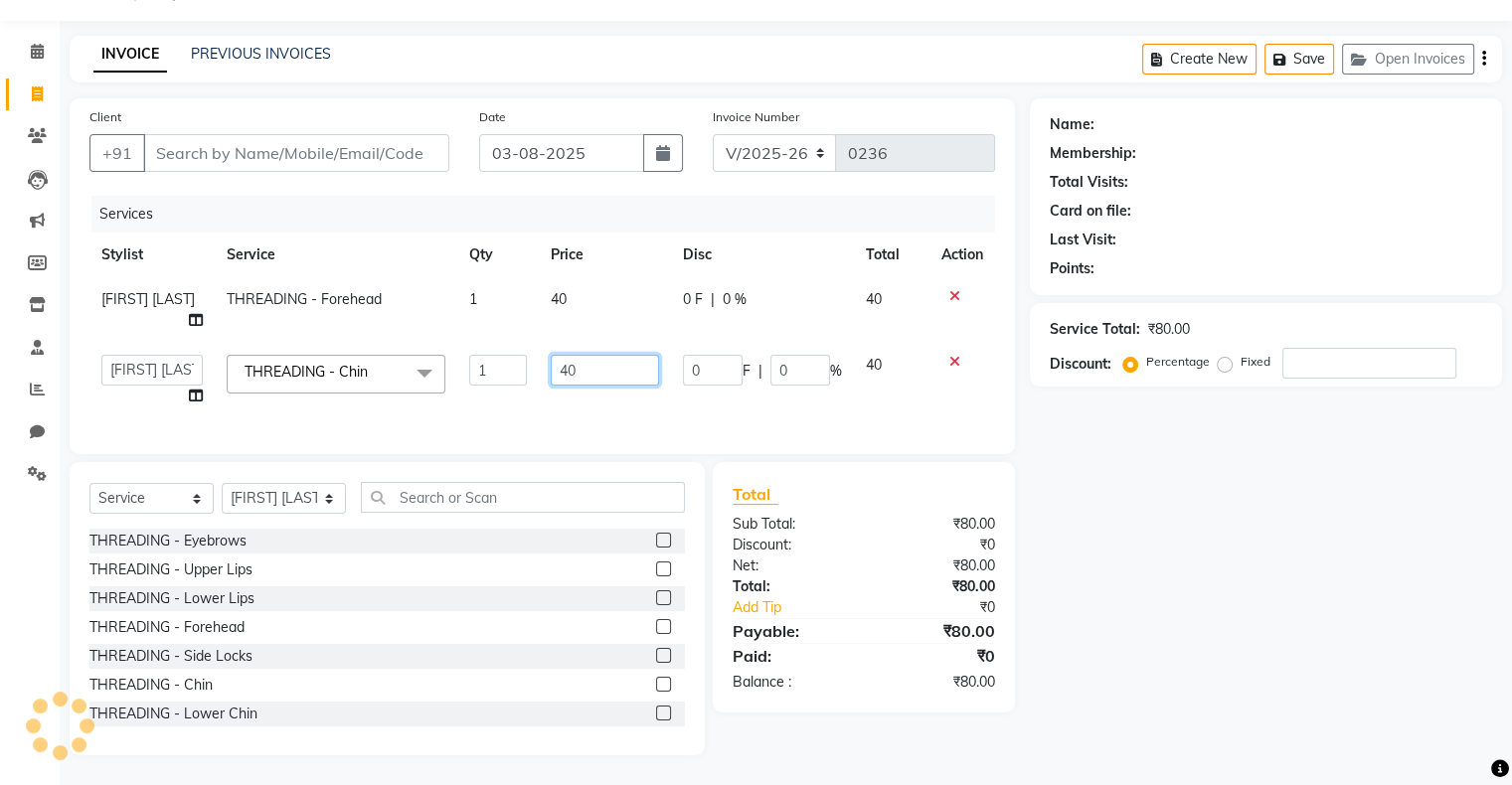 type on "4" 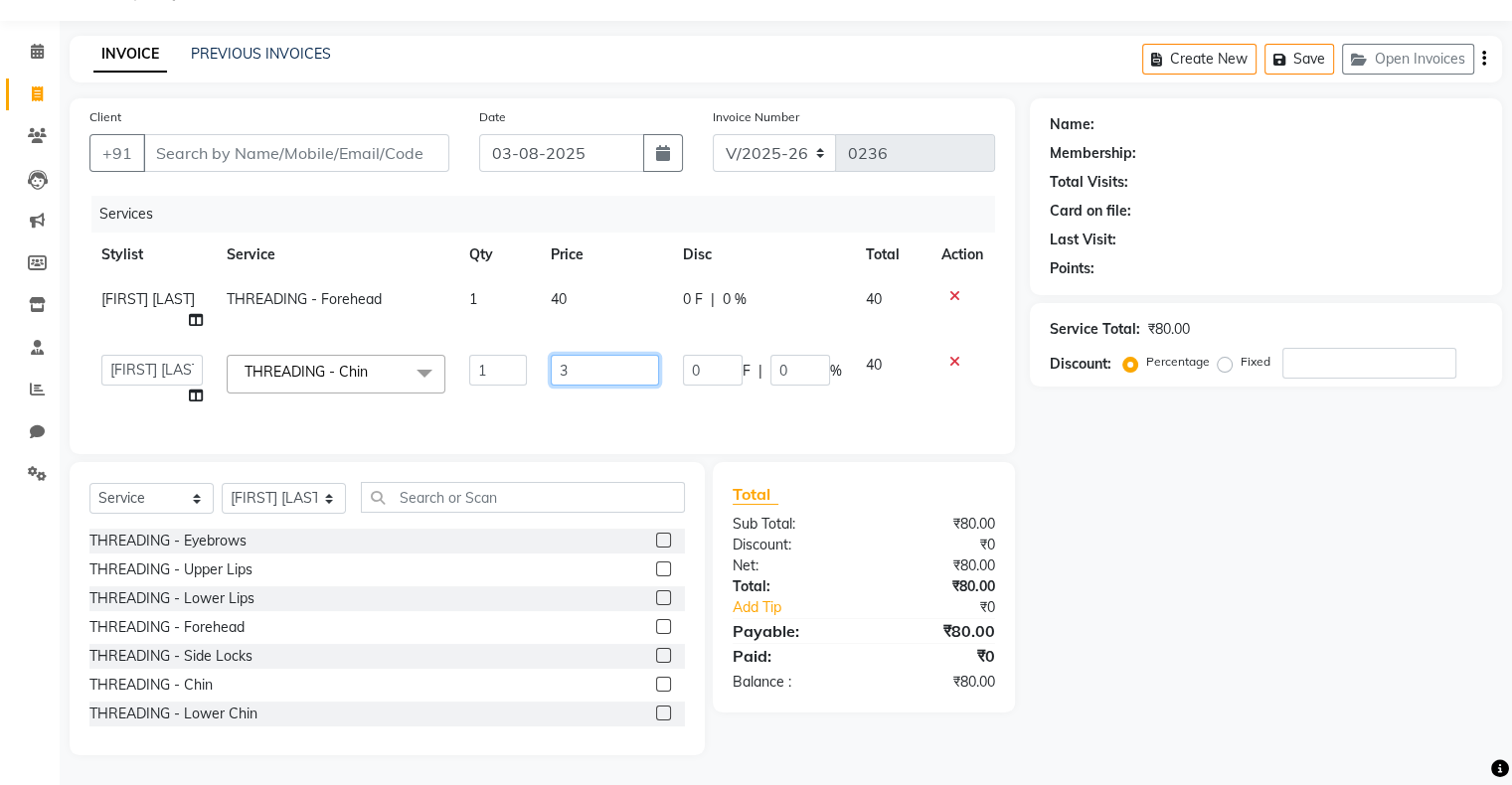 type on "30" 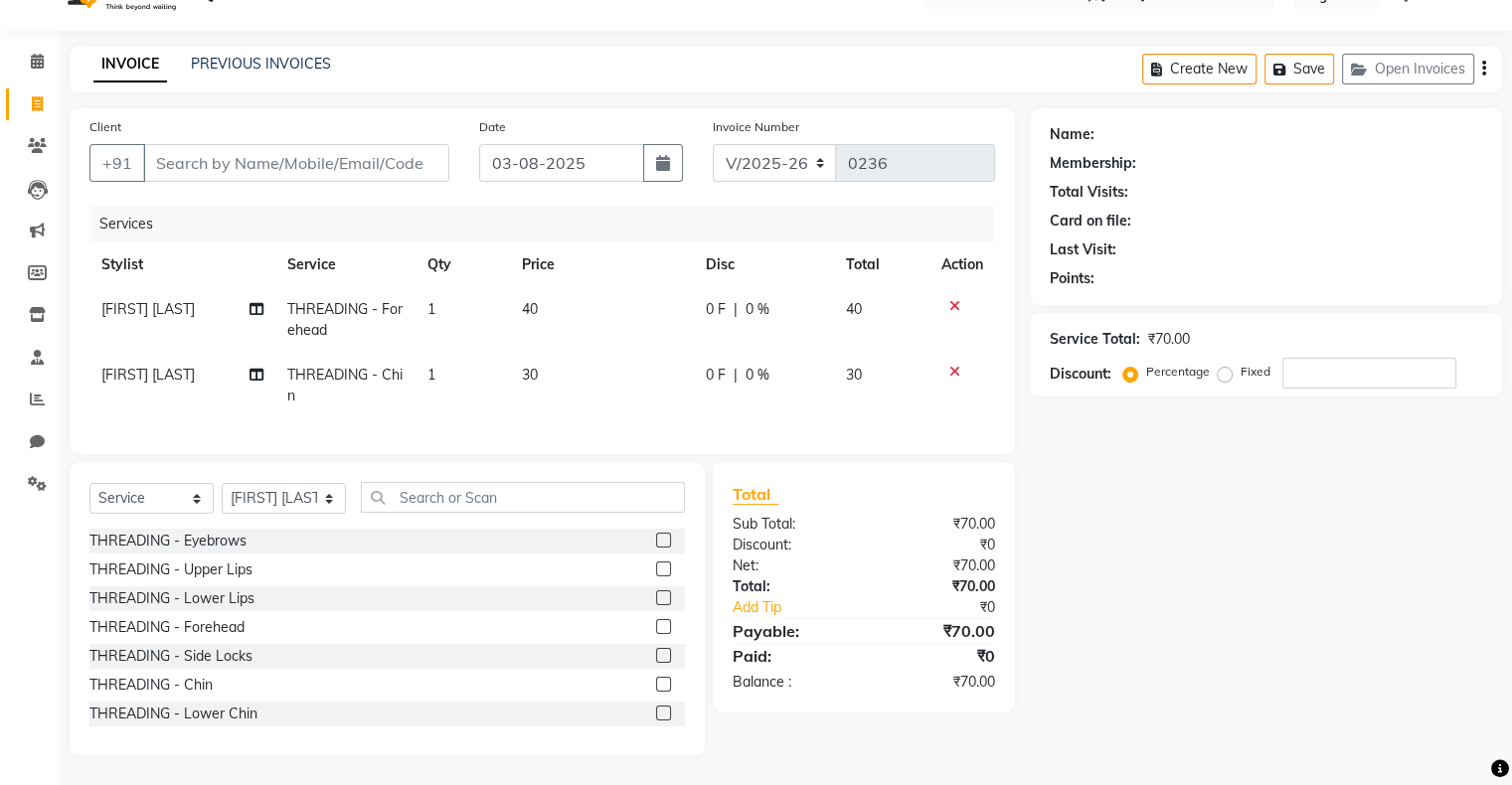 scroll, scrollTop: 56, scrollLeft: 0, axis: vertical 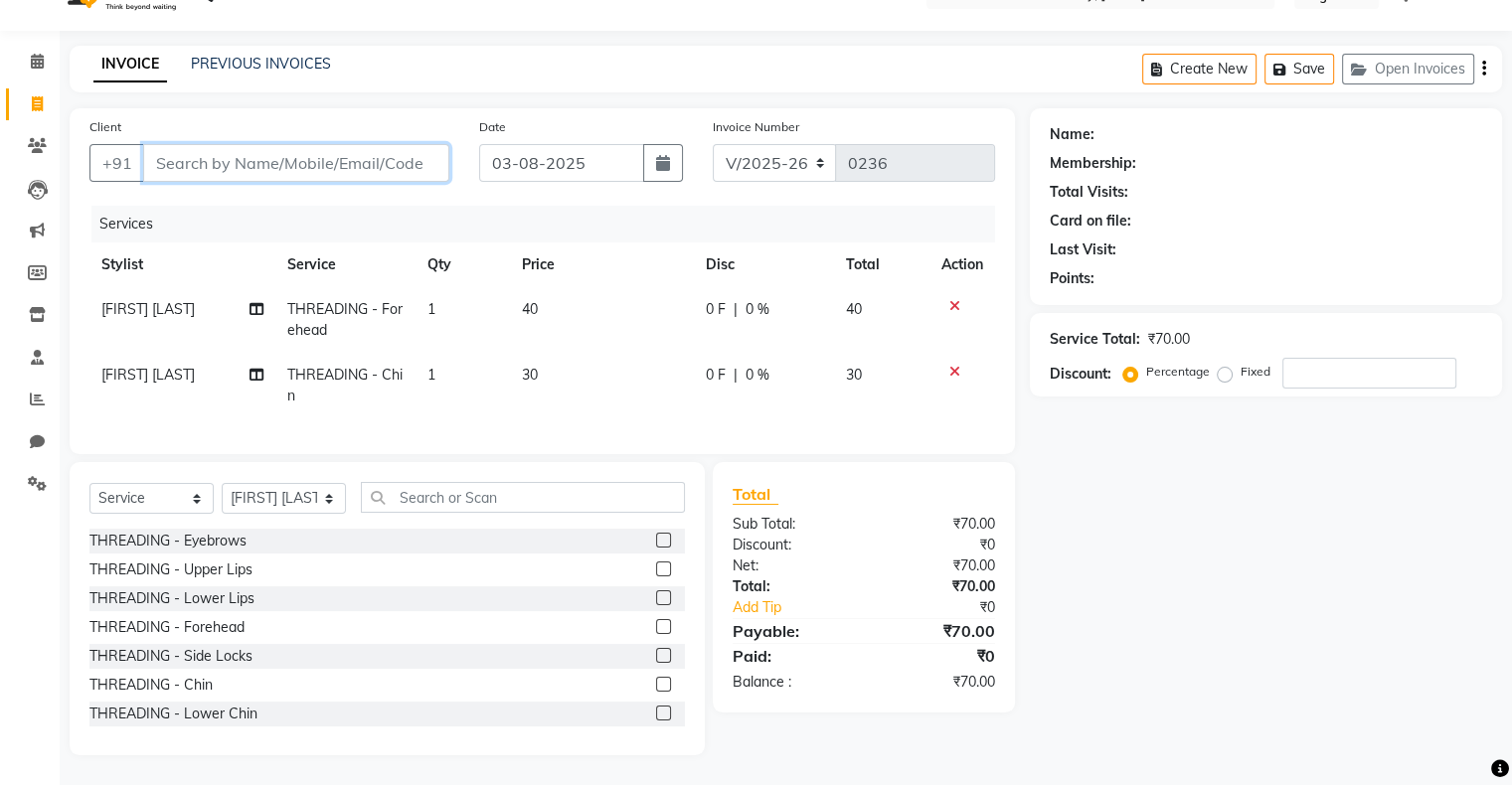 click on "Client" at bounding box center [296, 163] 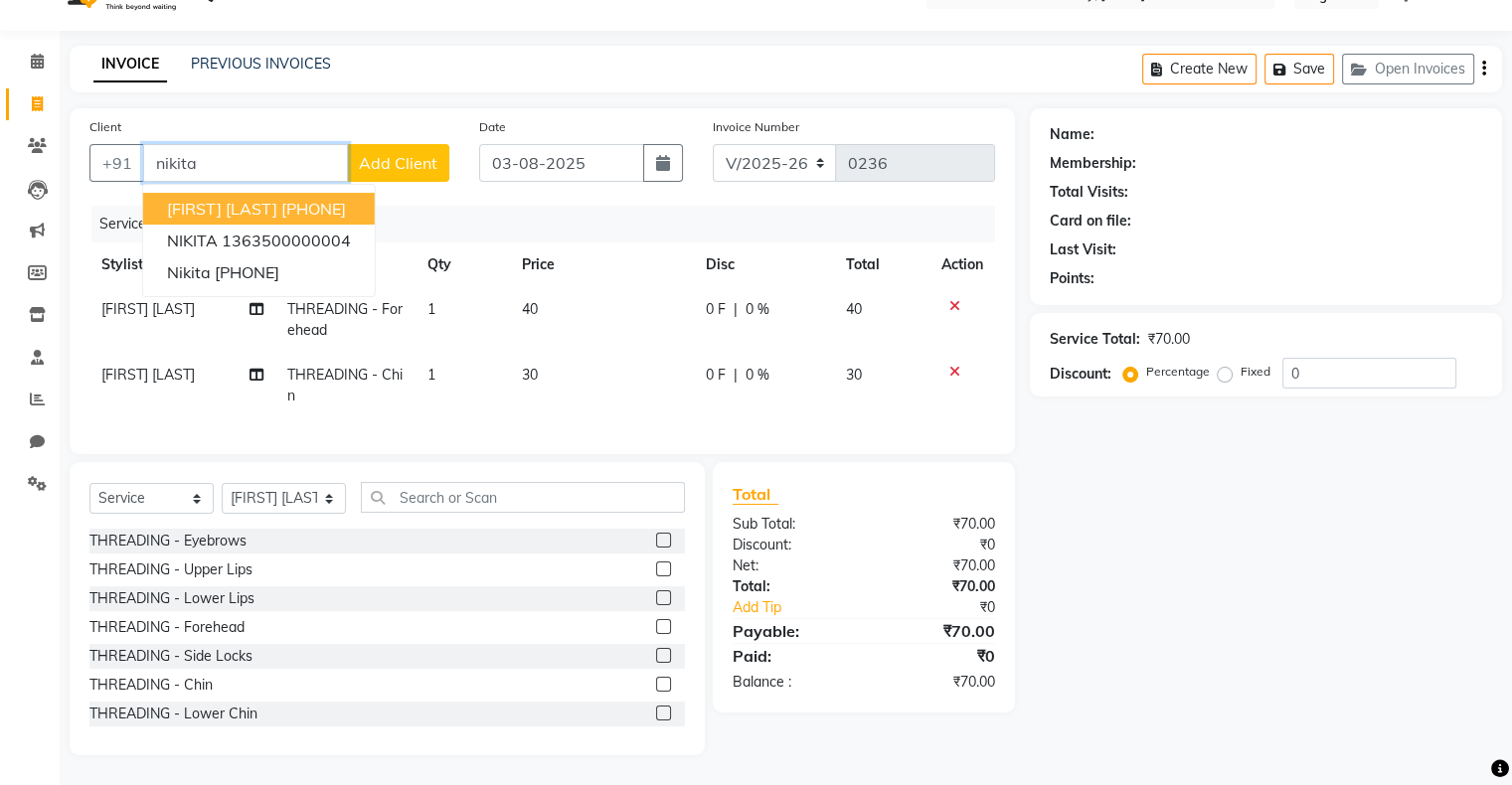 click on "[PHONE]" at bounding box center (313, 209) 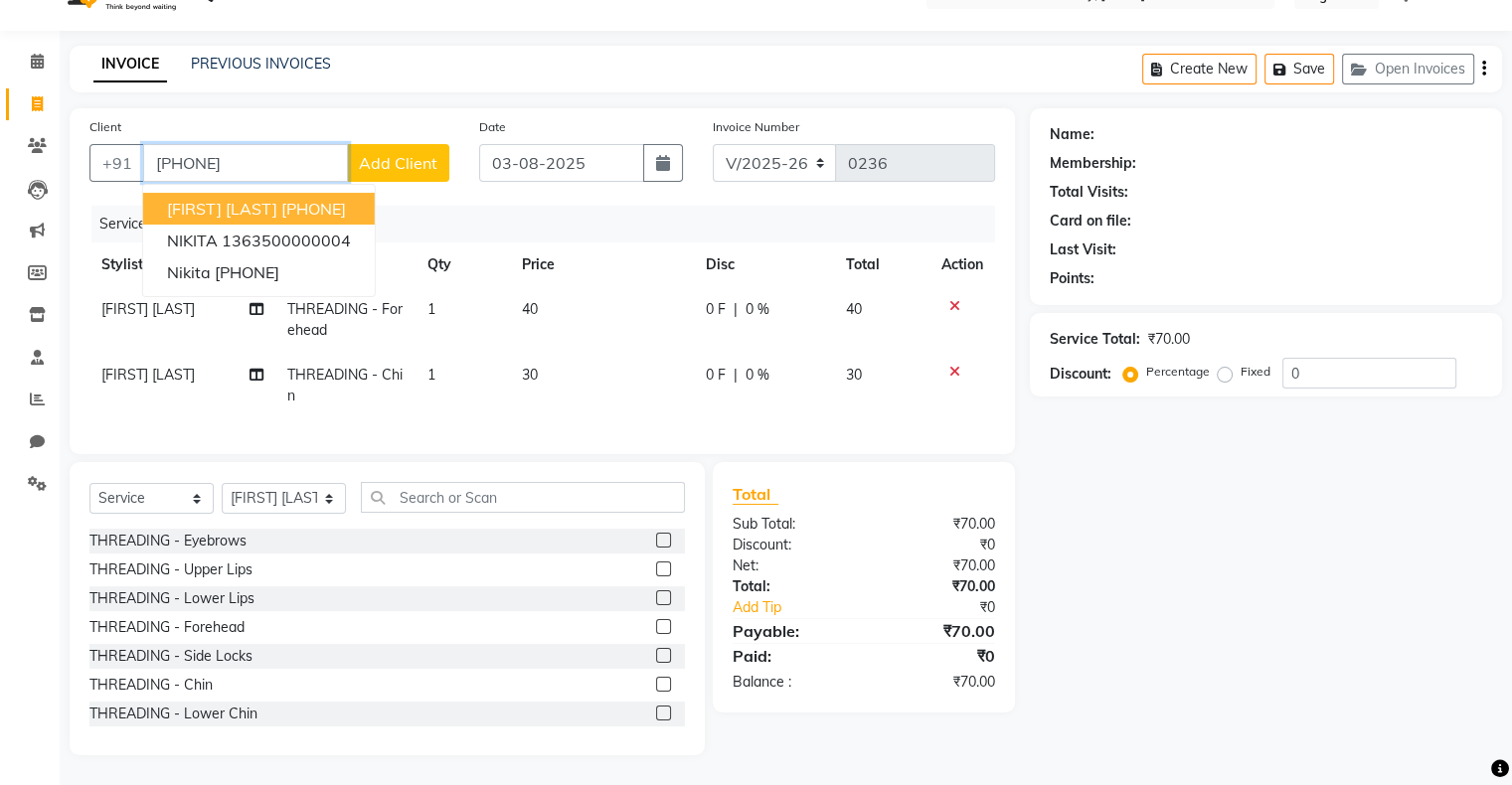 type on "[PHONE]" 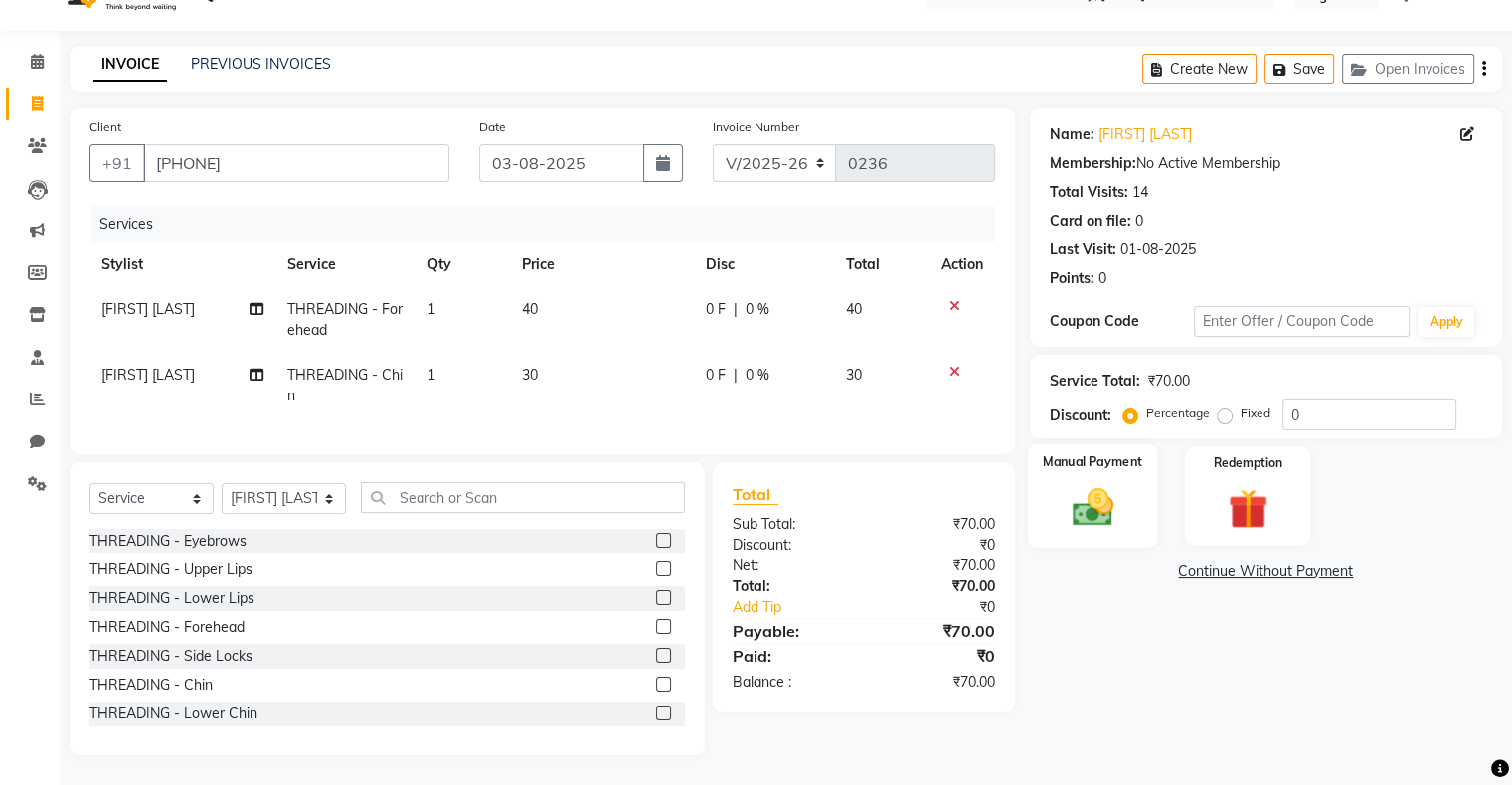 click 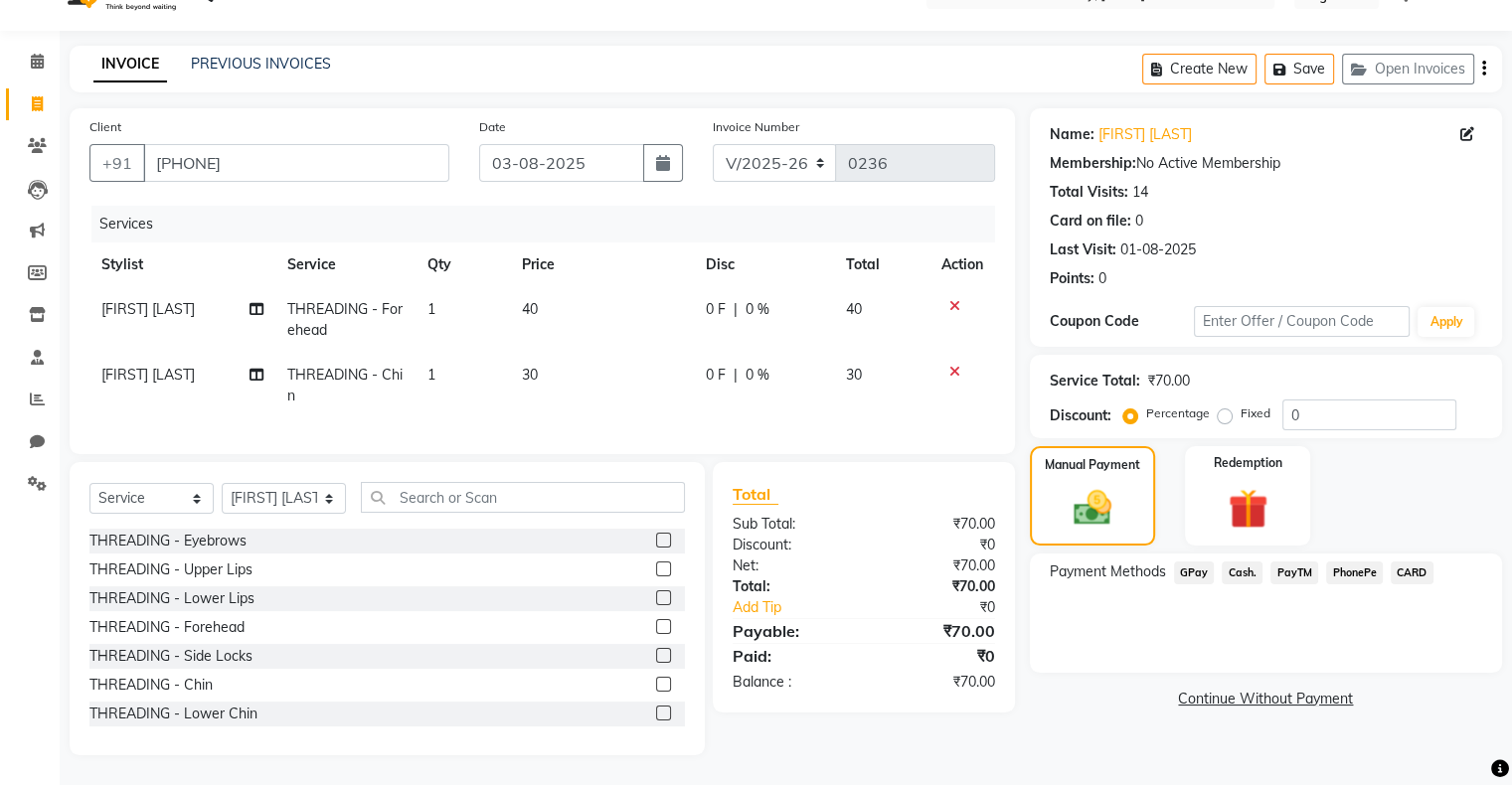 click on "GPay" 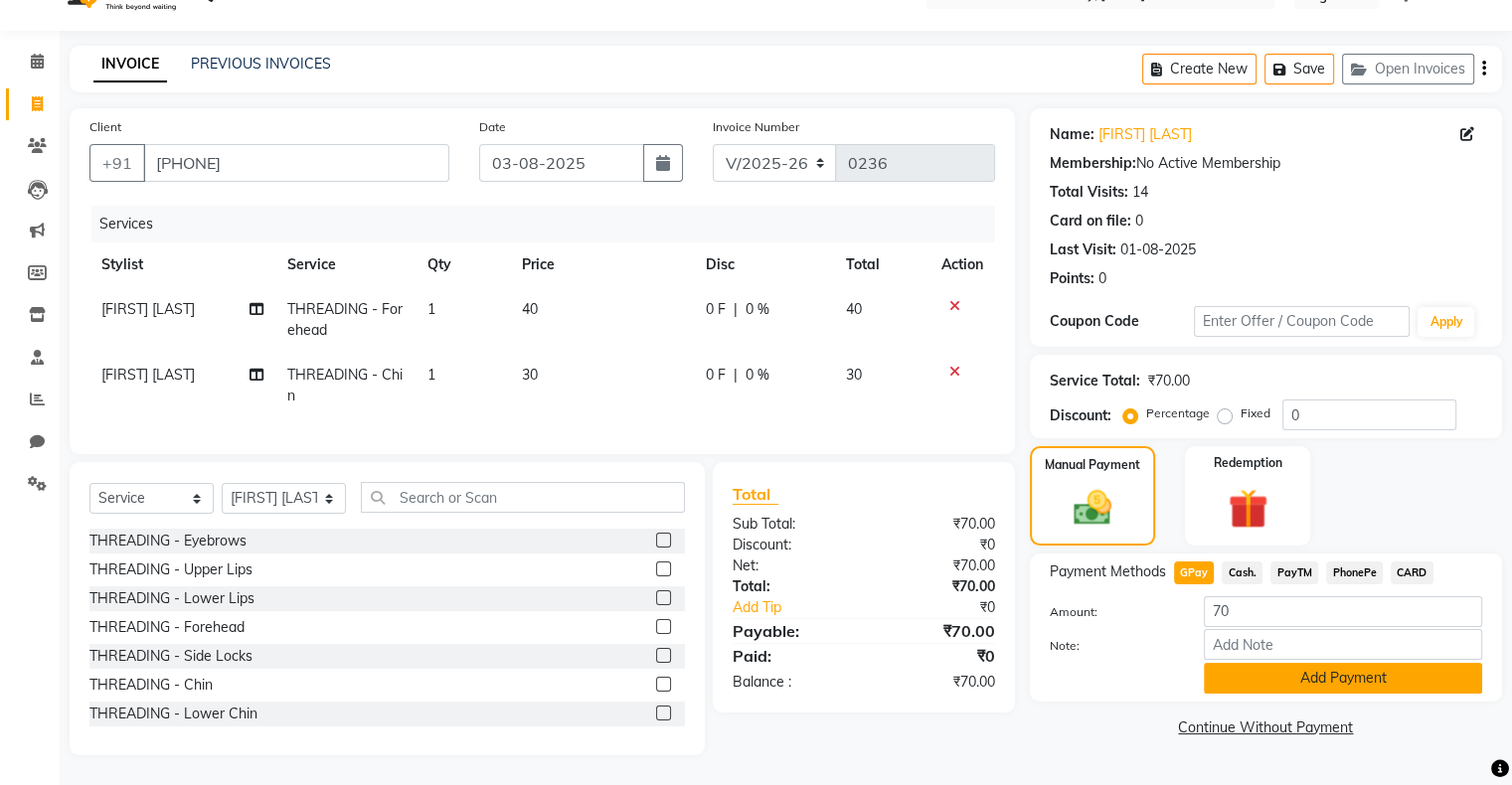 click on "Add Payment" 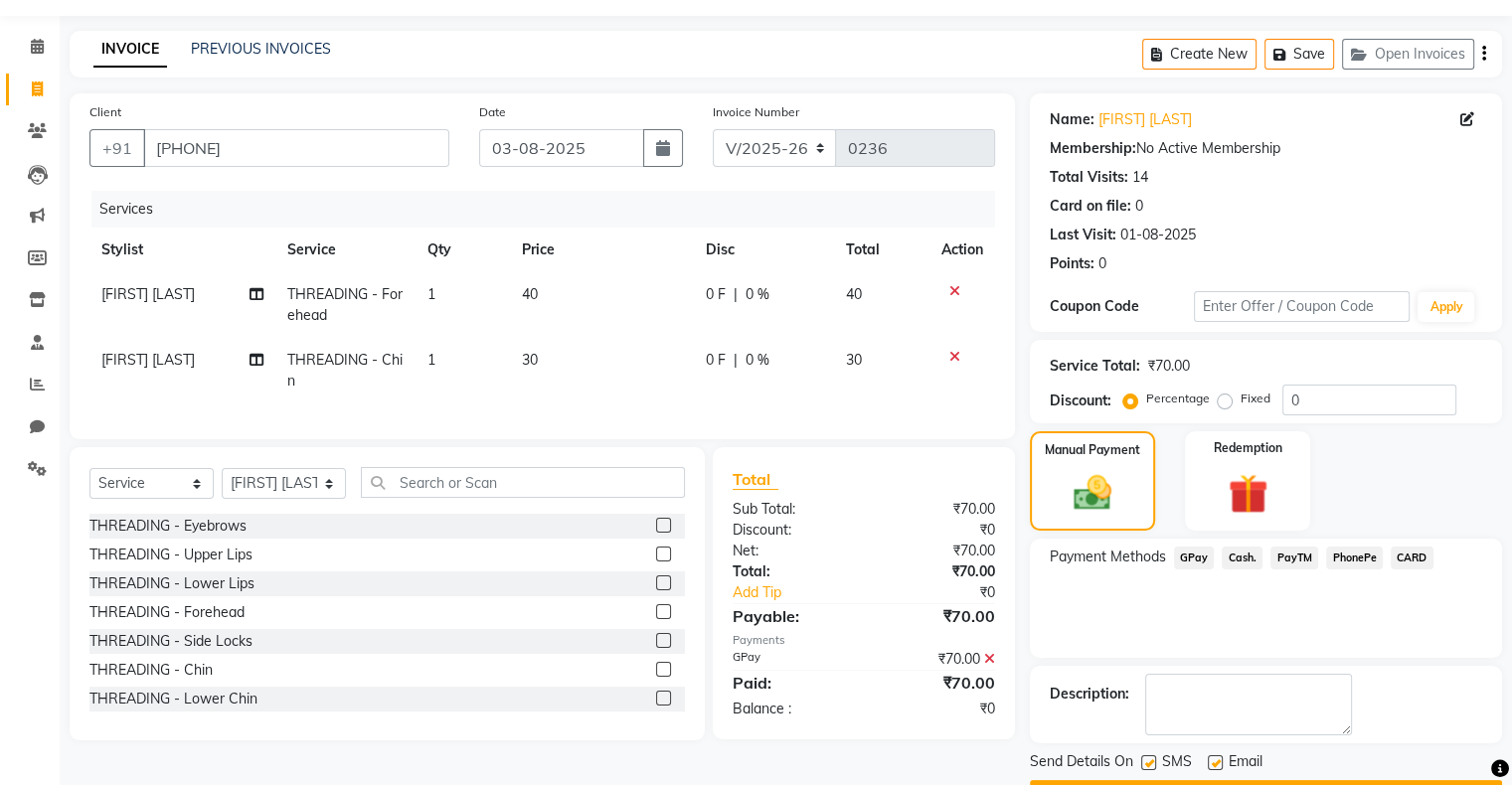 scroll, scrollTop: 109, scrollLeft: 0, axis: vertical 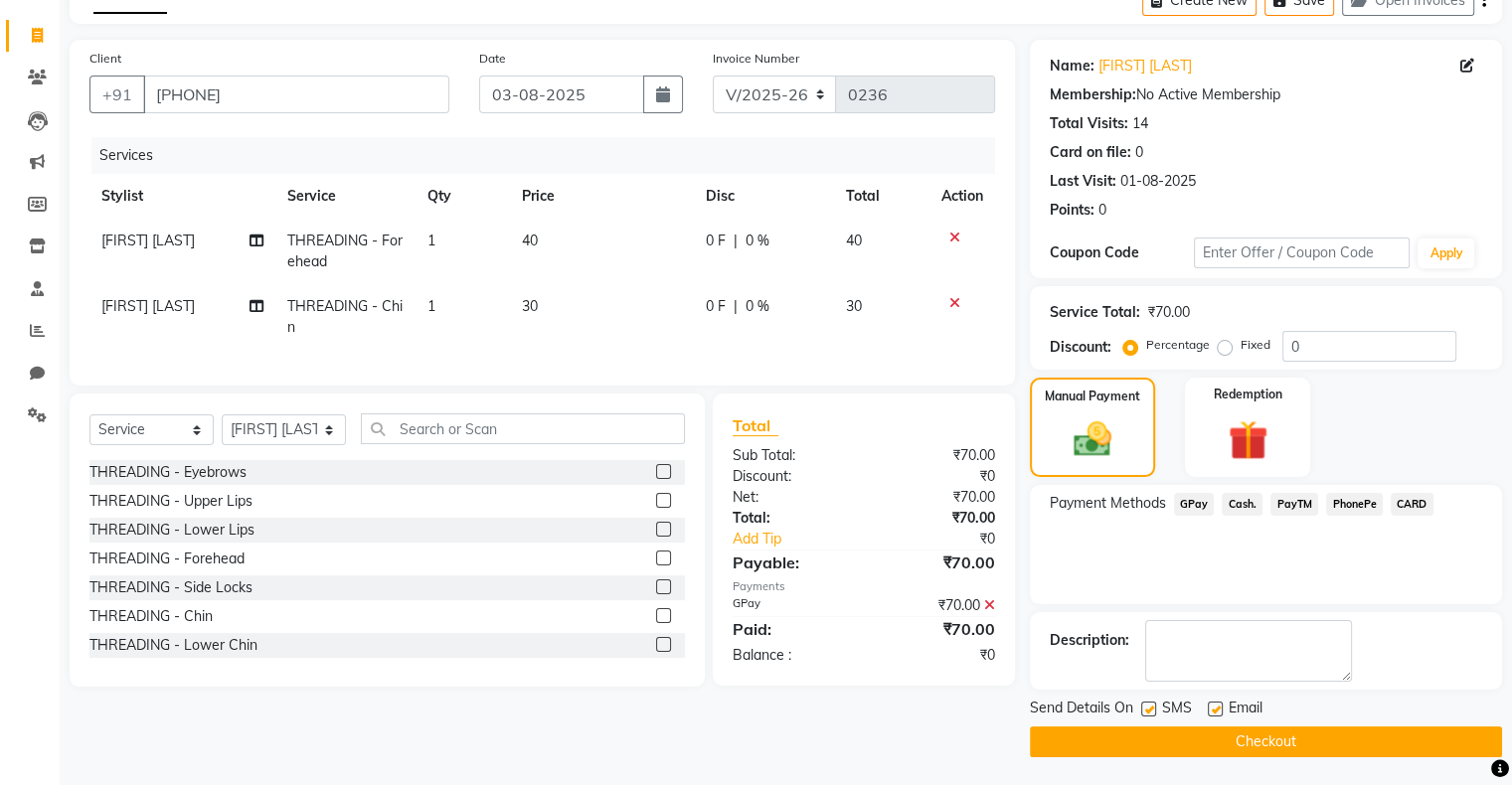 click on "Checkout" 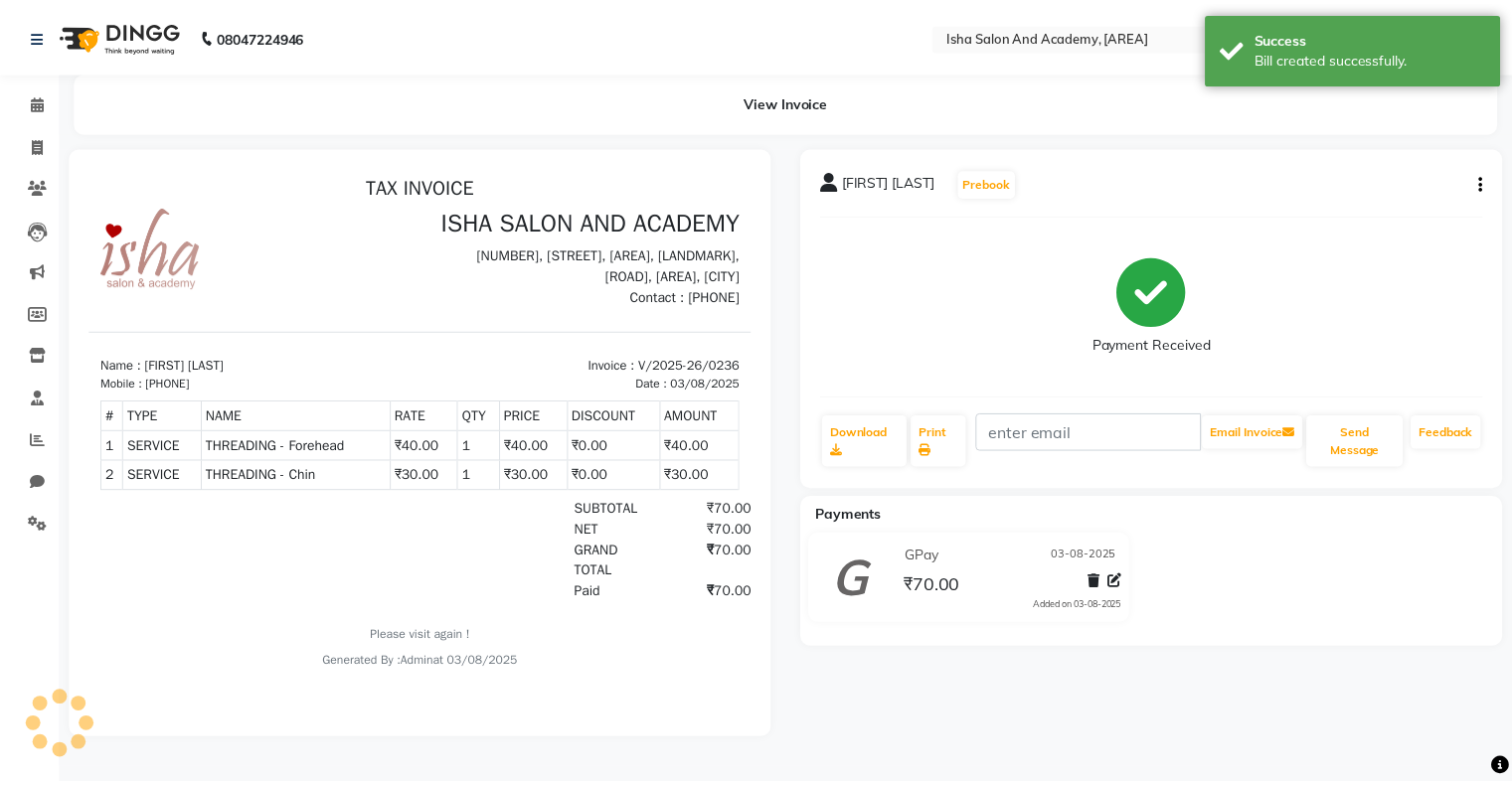 scroll, scrollTop: 0, scrollLeft: 0, axis: both 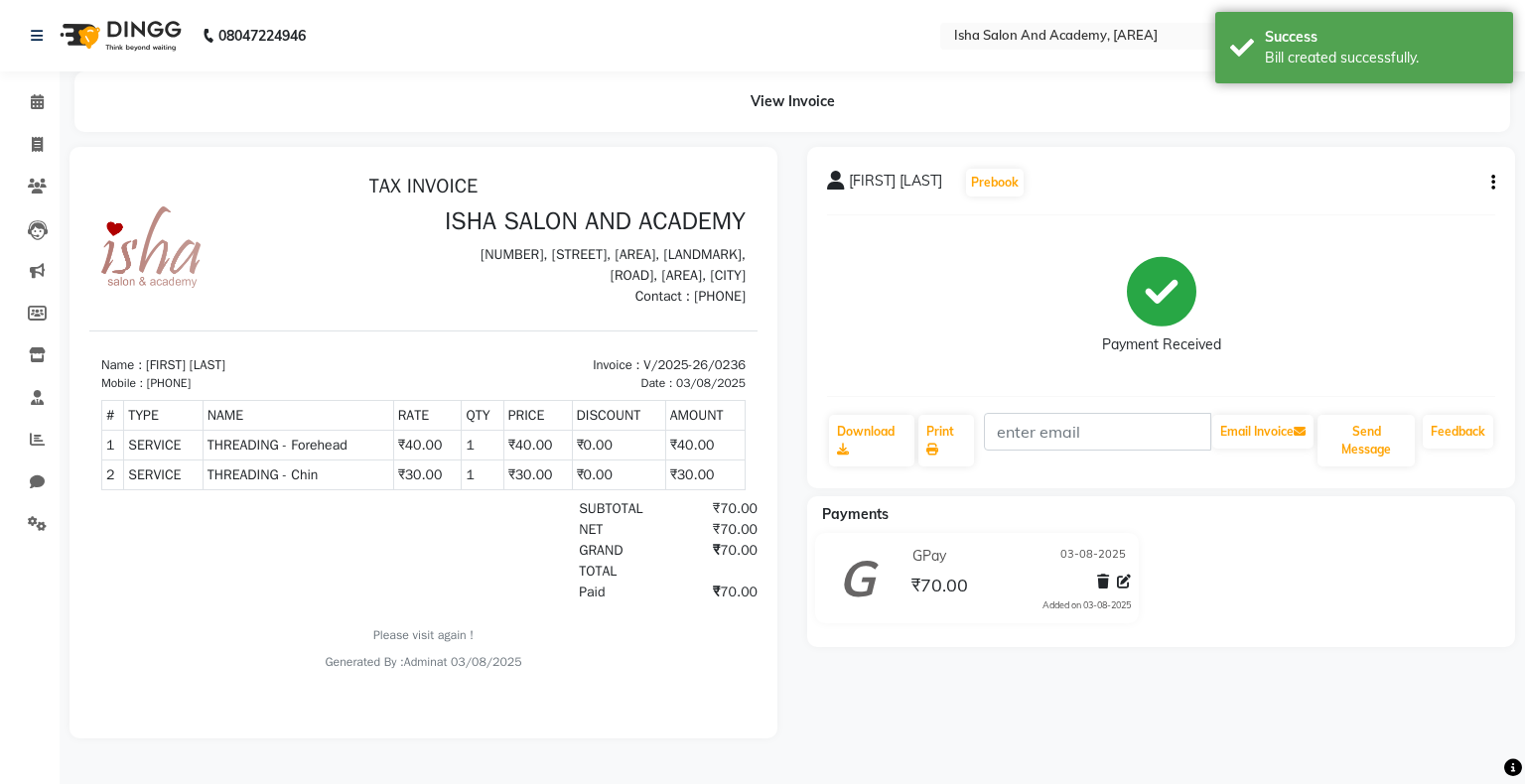 select on "service" 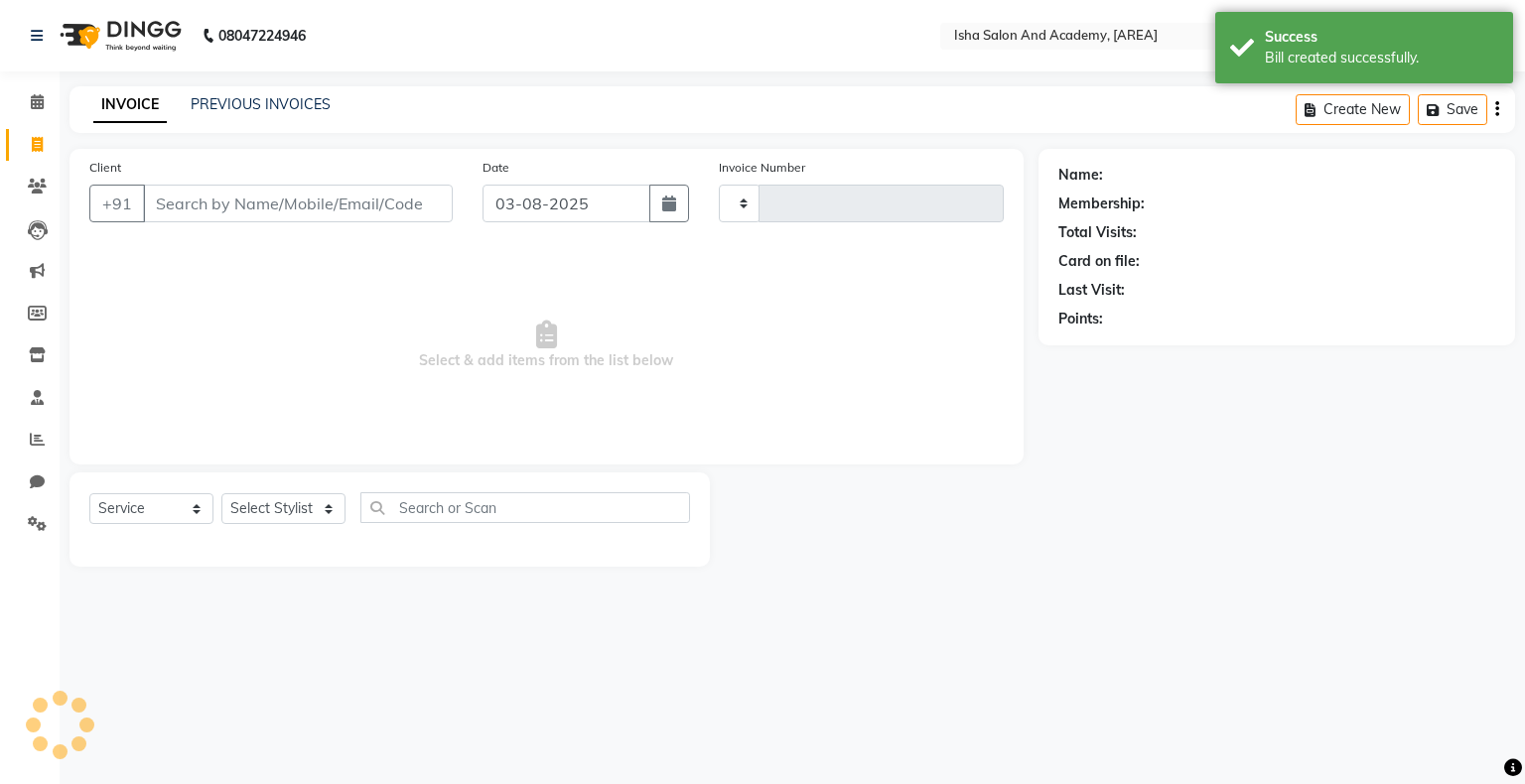 type on "0237" 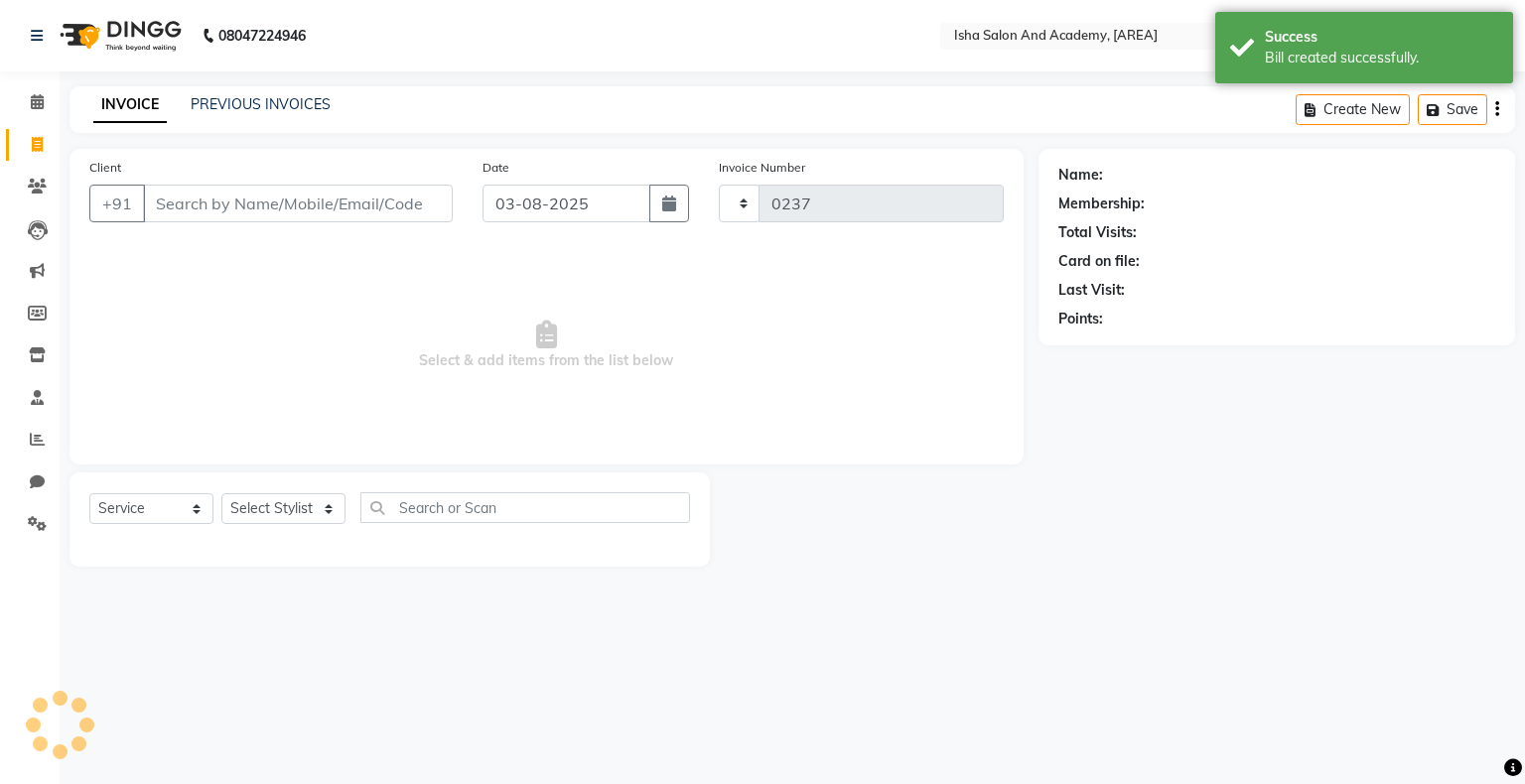 select on "8203" 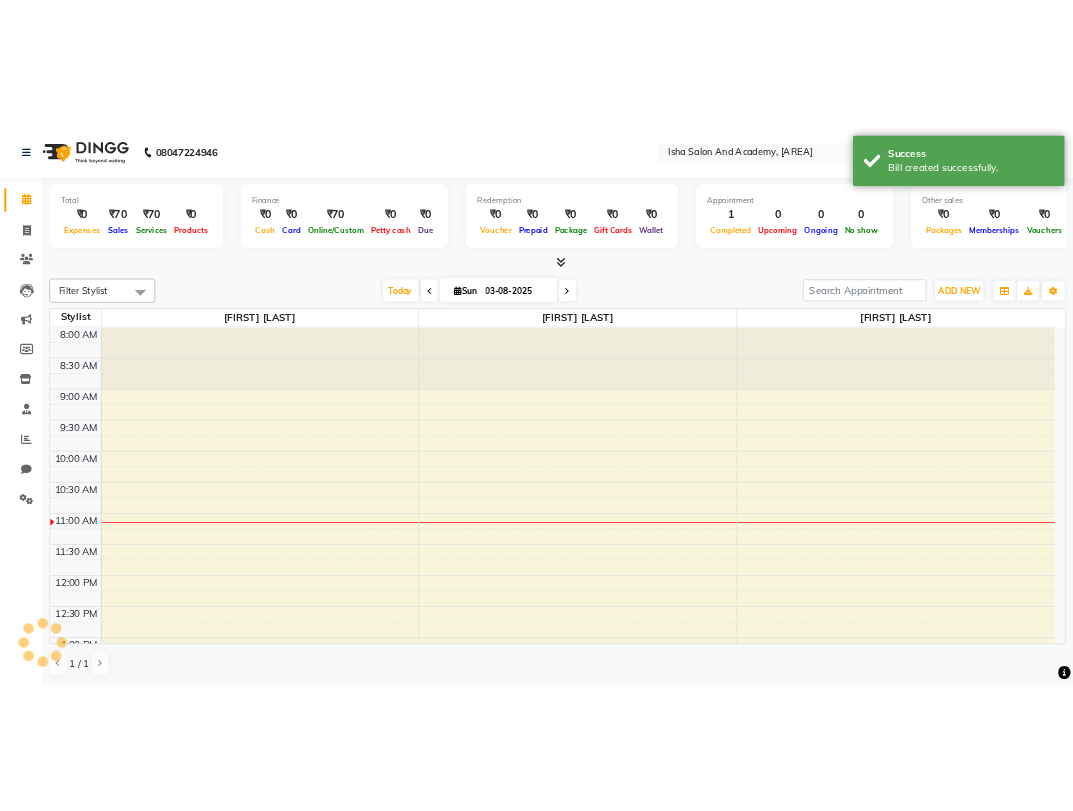 scroll, scrollTop: 0, scrollLeft: 0, axis: both 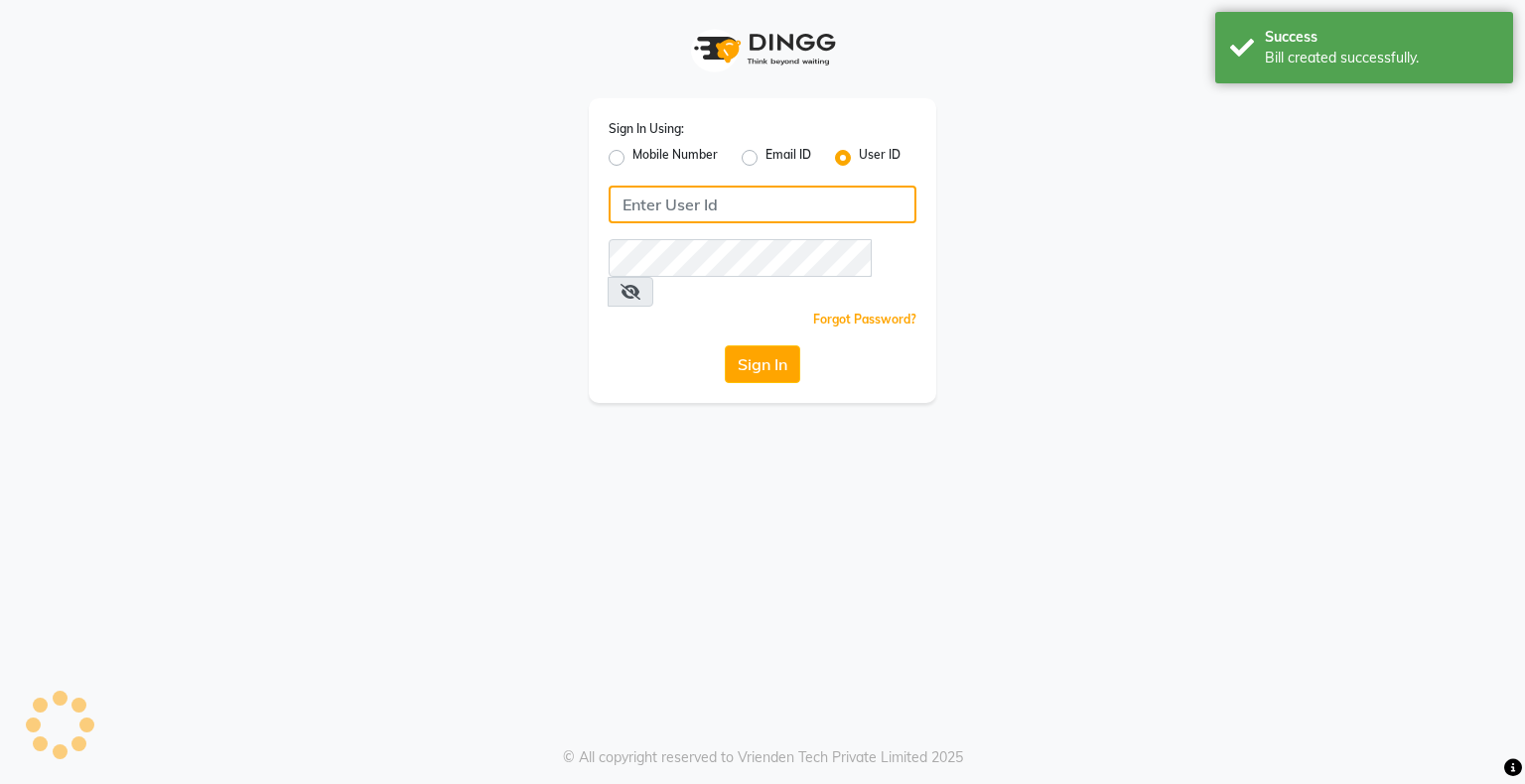 type on "ishasalon" 